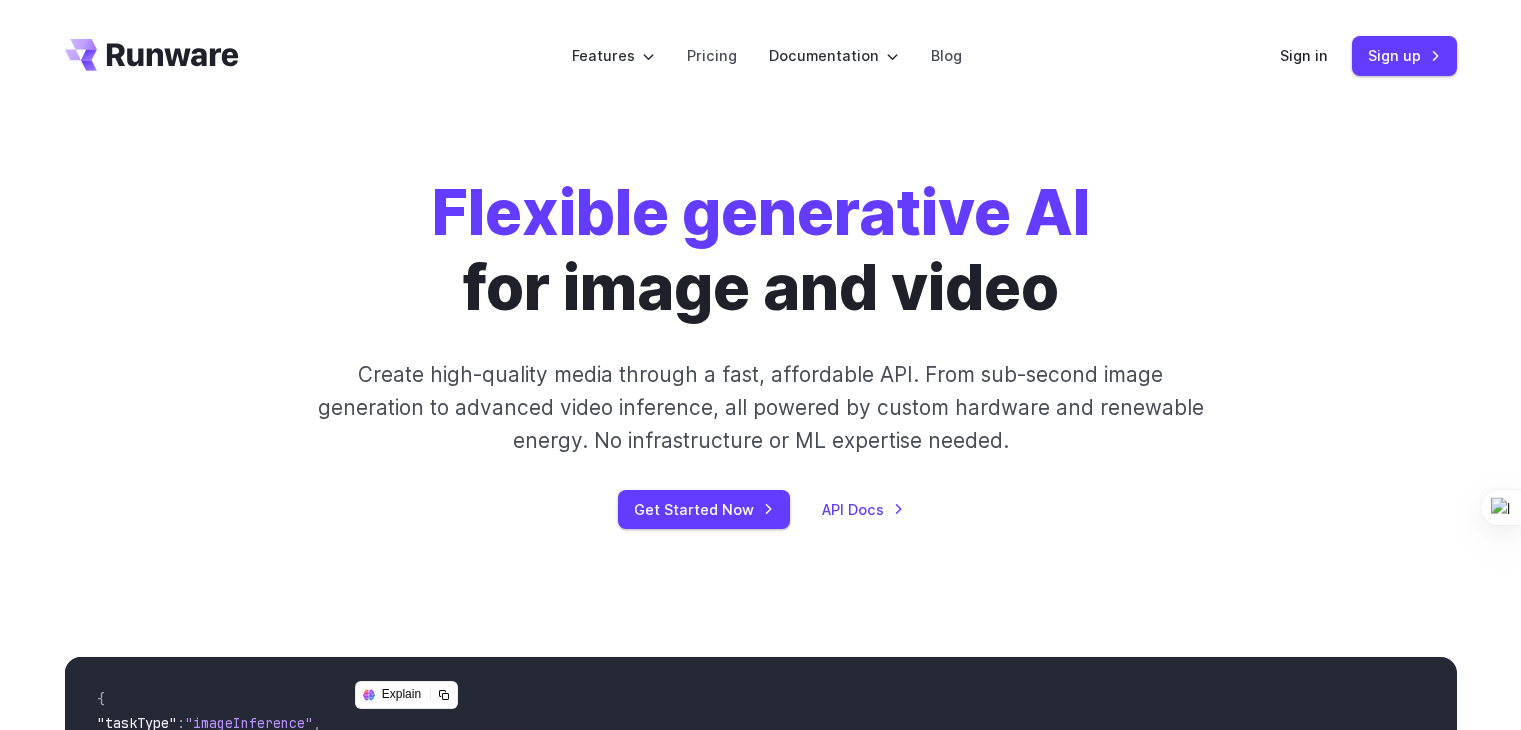 scroll, scrollTop: 0, scrollLeft: 0, axis: both 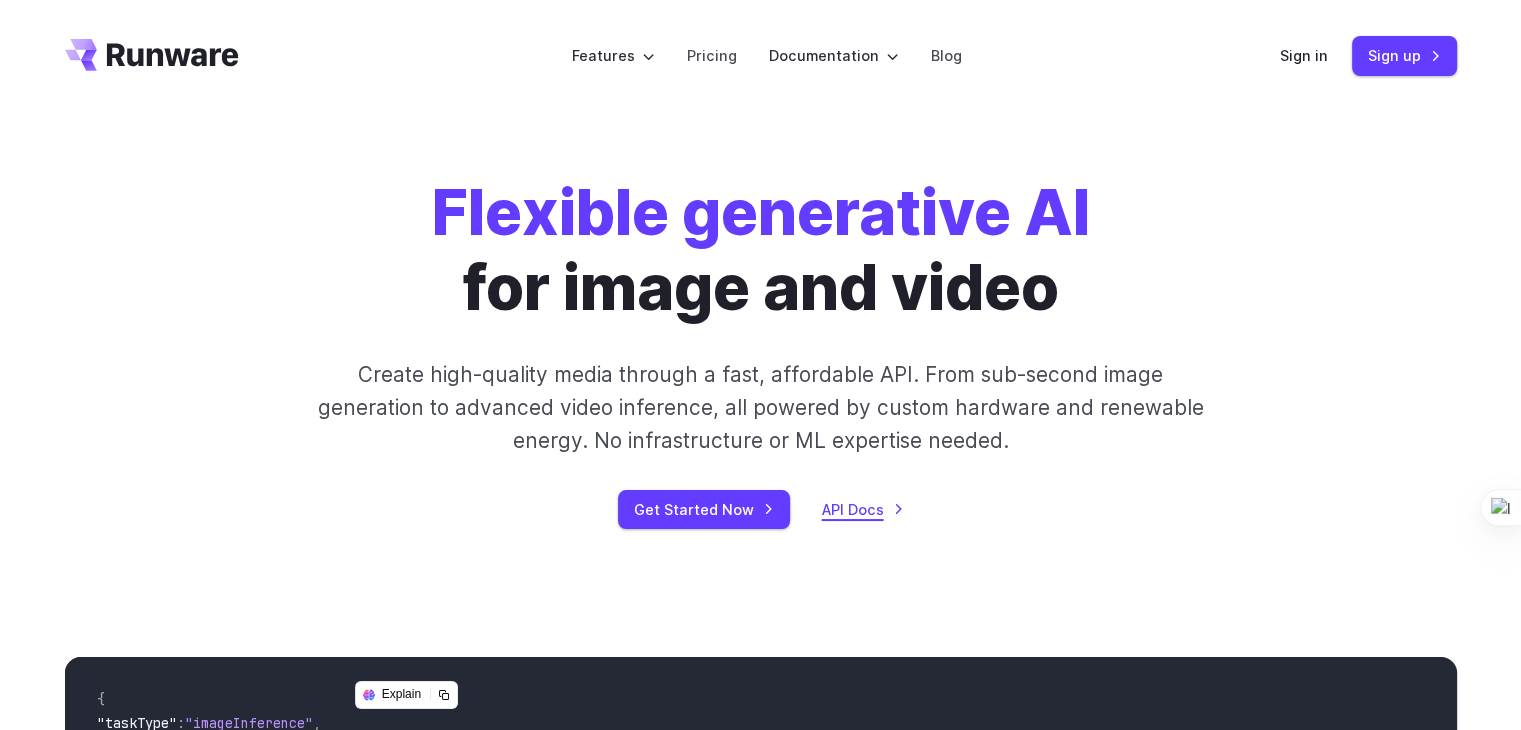 click on "API Docs" at bounding box center [863, 509] 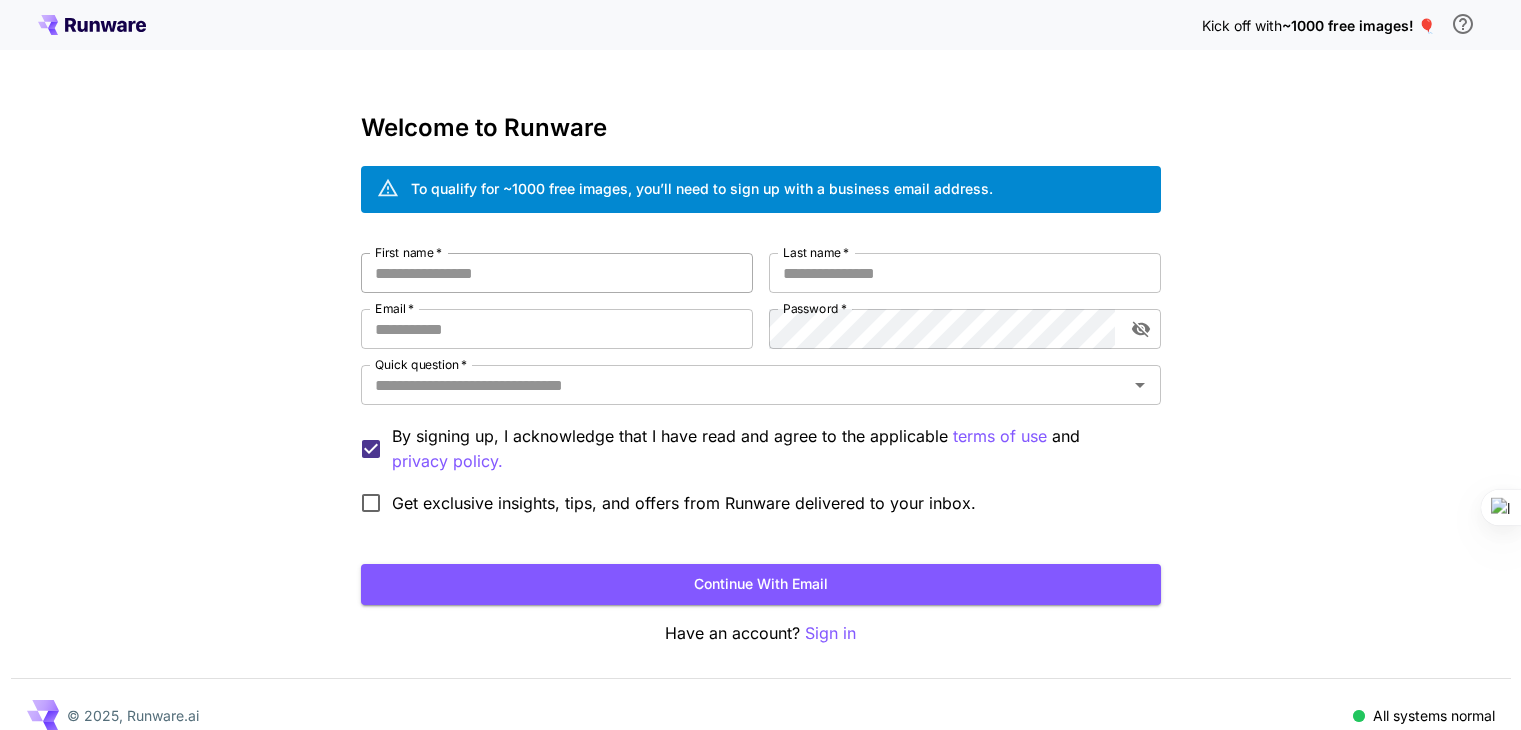 scroll, scrollTop: 0, scrollLeft: 0, axis: both 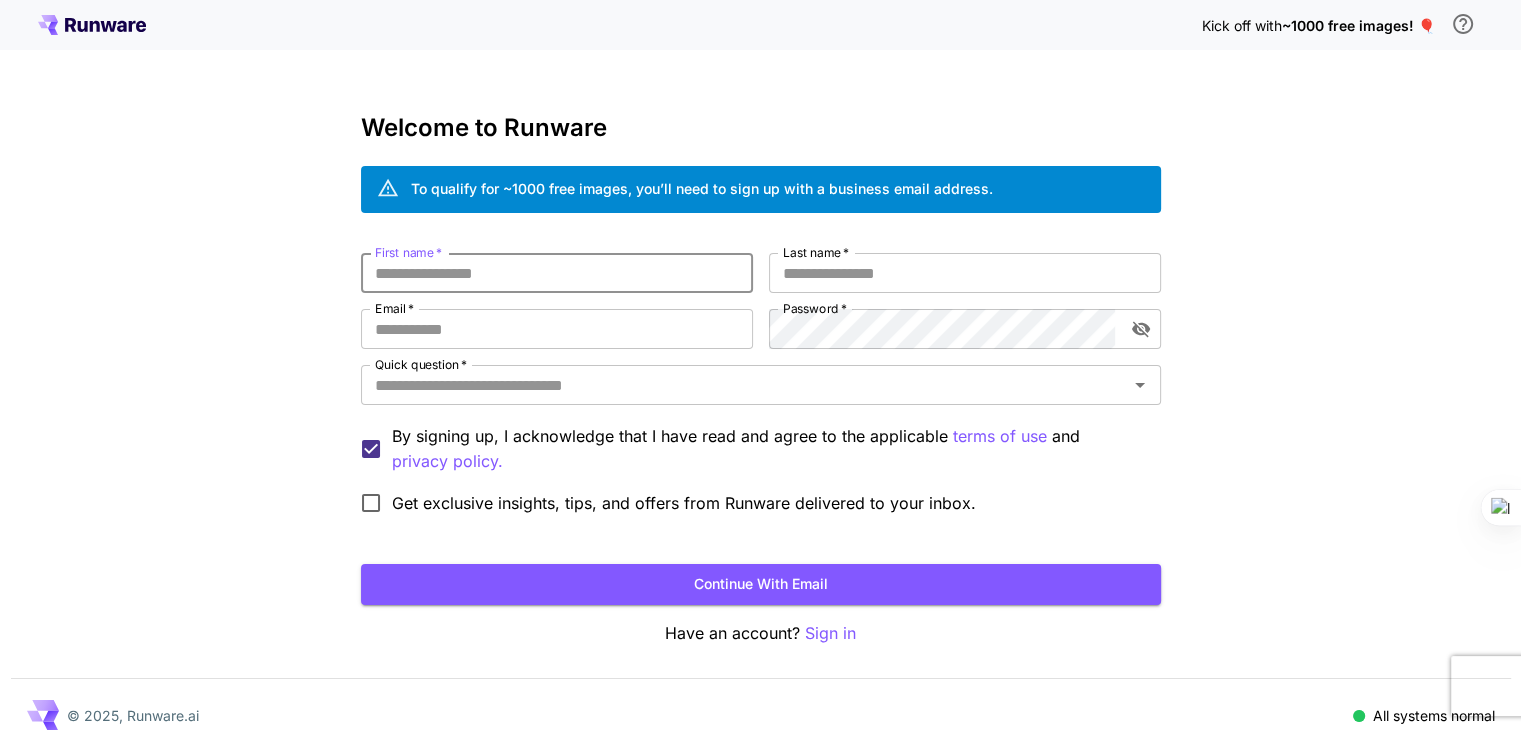 click on "First name   *" at bounding box center [557, 273] 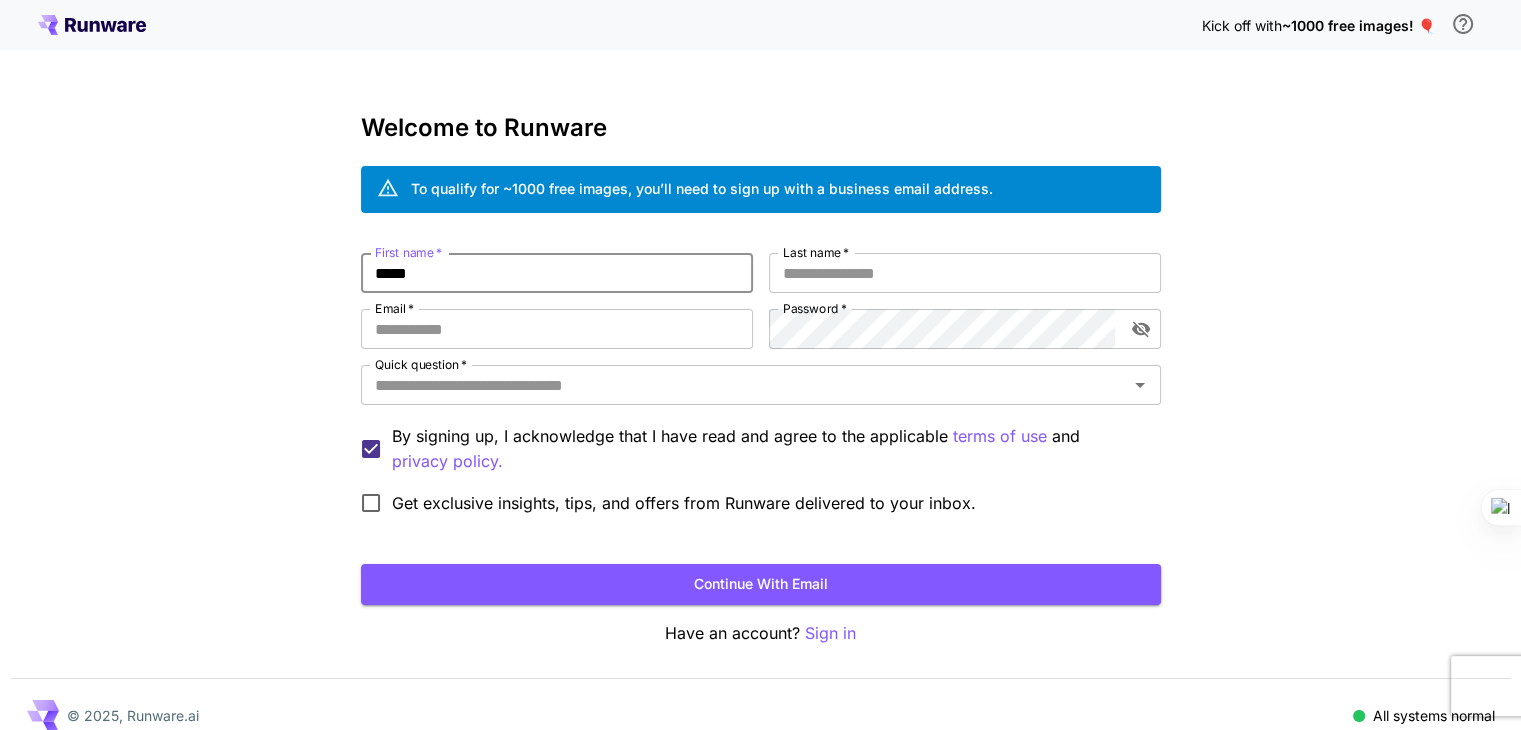 type on "*****" 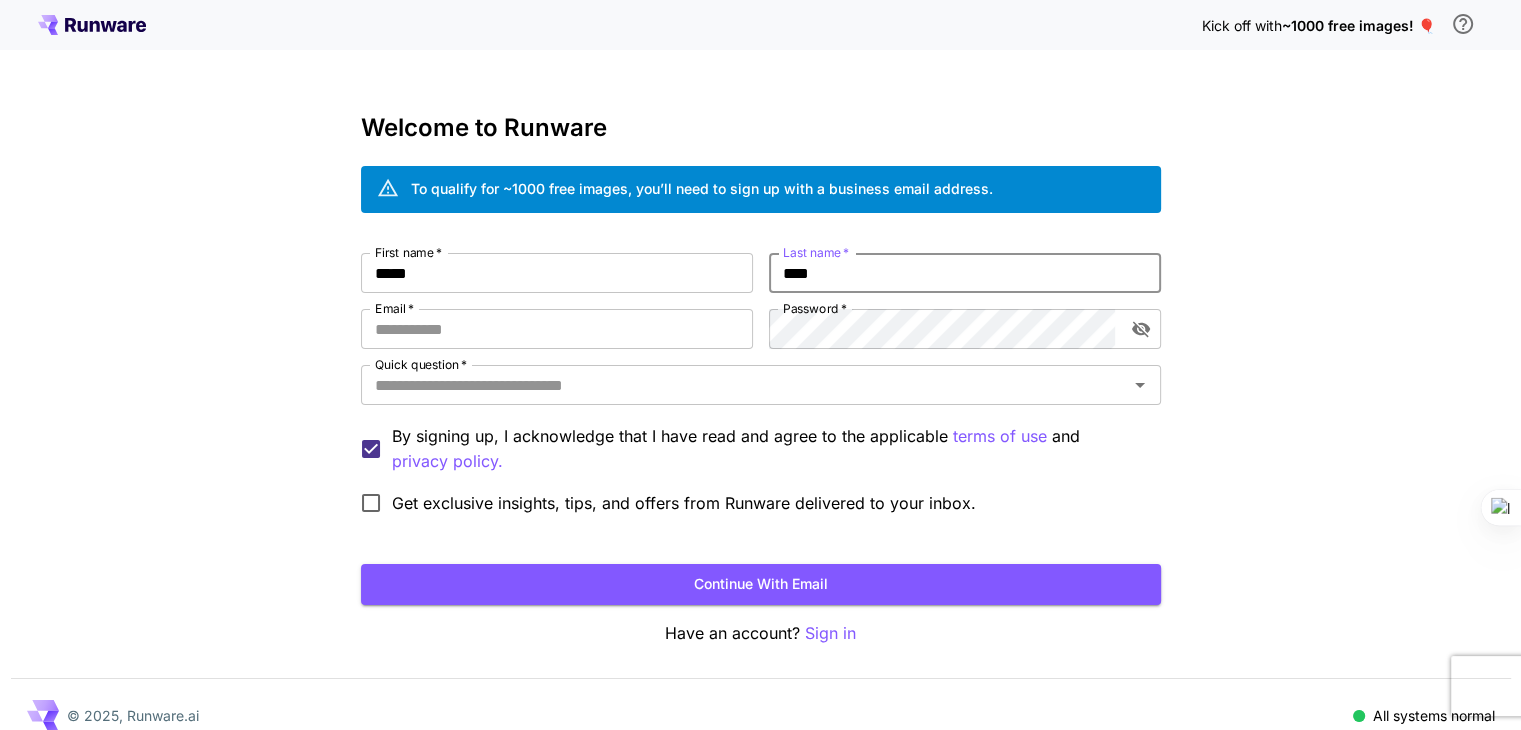 type on "****" 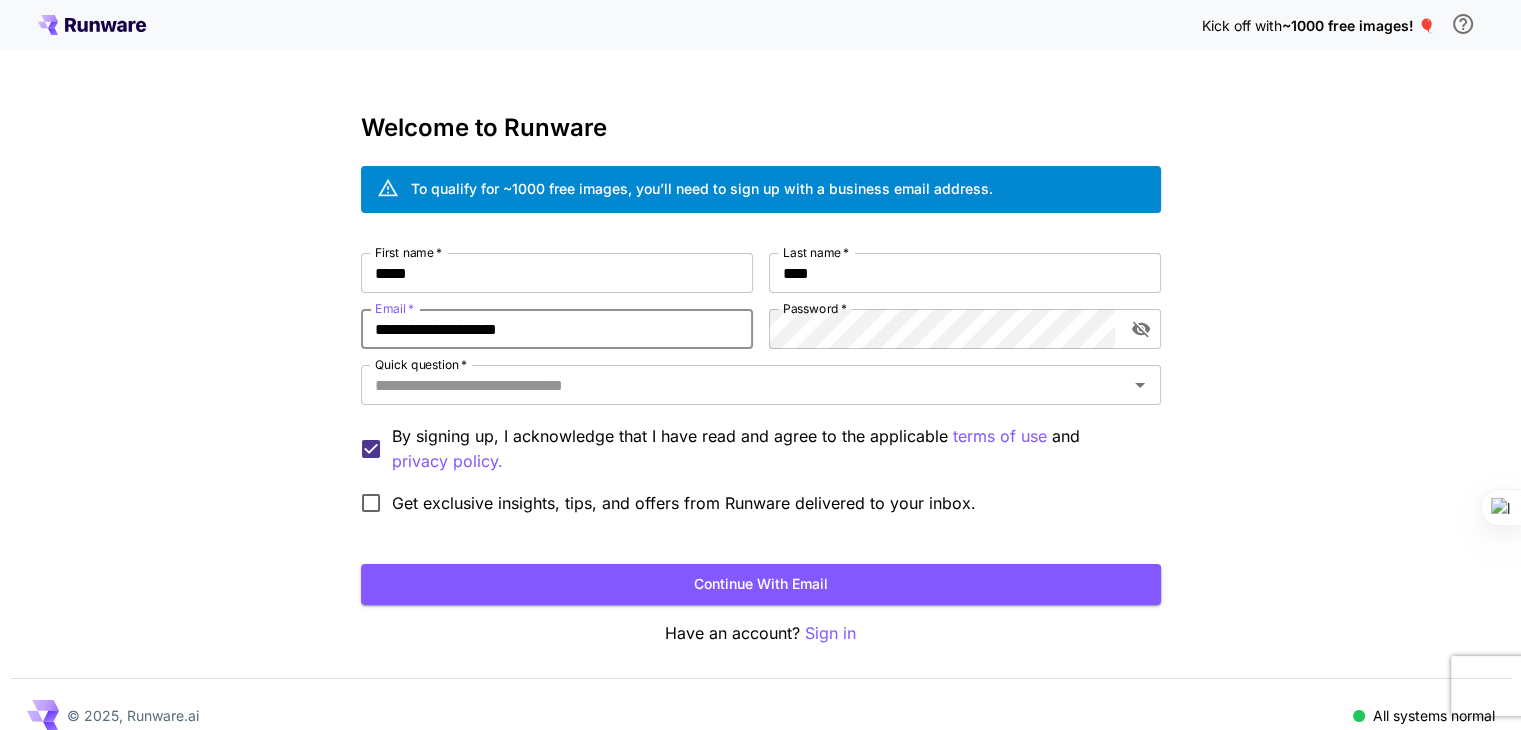 drag, startPoint x: 460, startPoint y: 333, endPoint x: 354, endPoint y: 344, distance: 106.56923 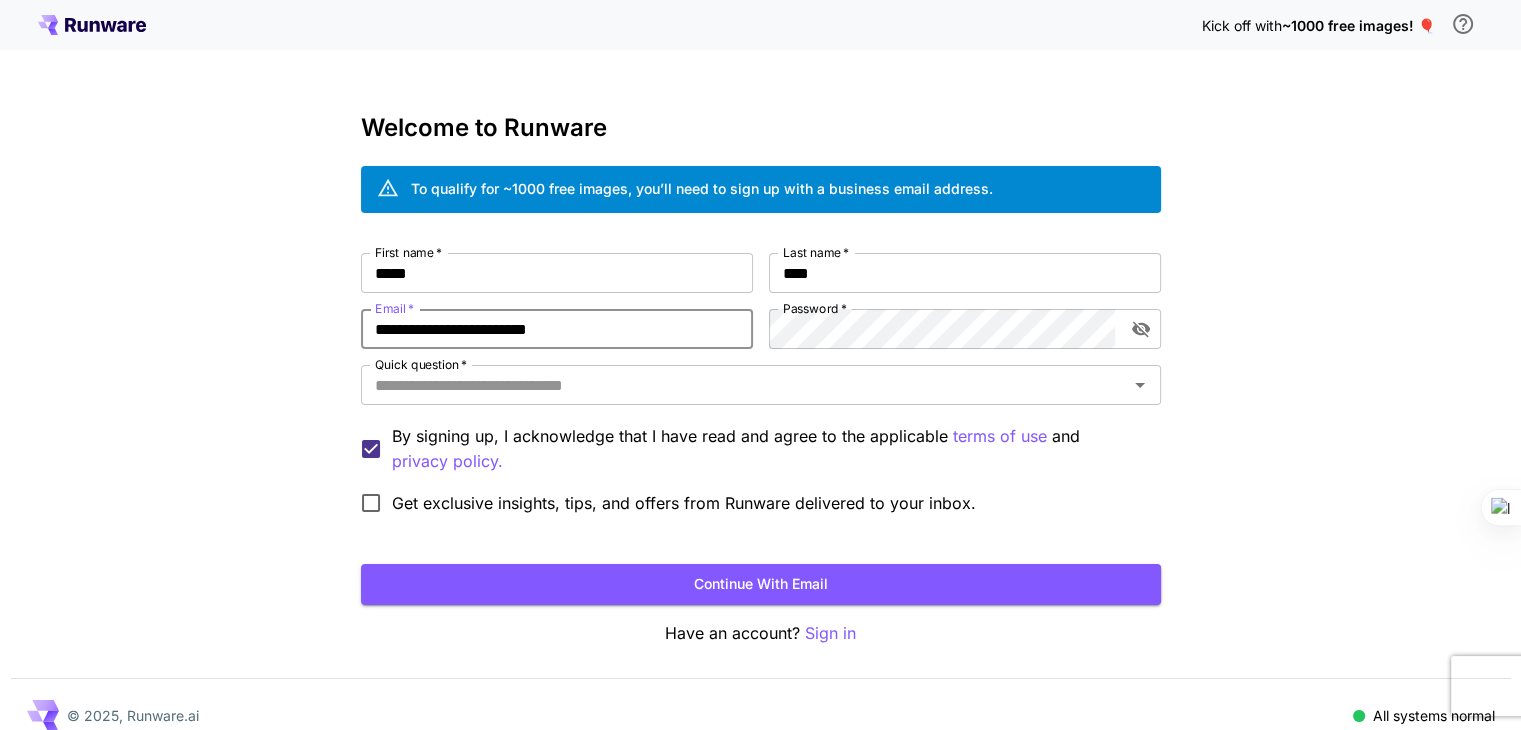 type on "**********" 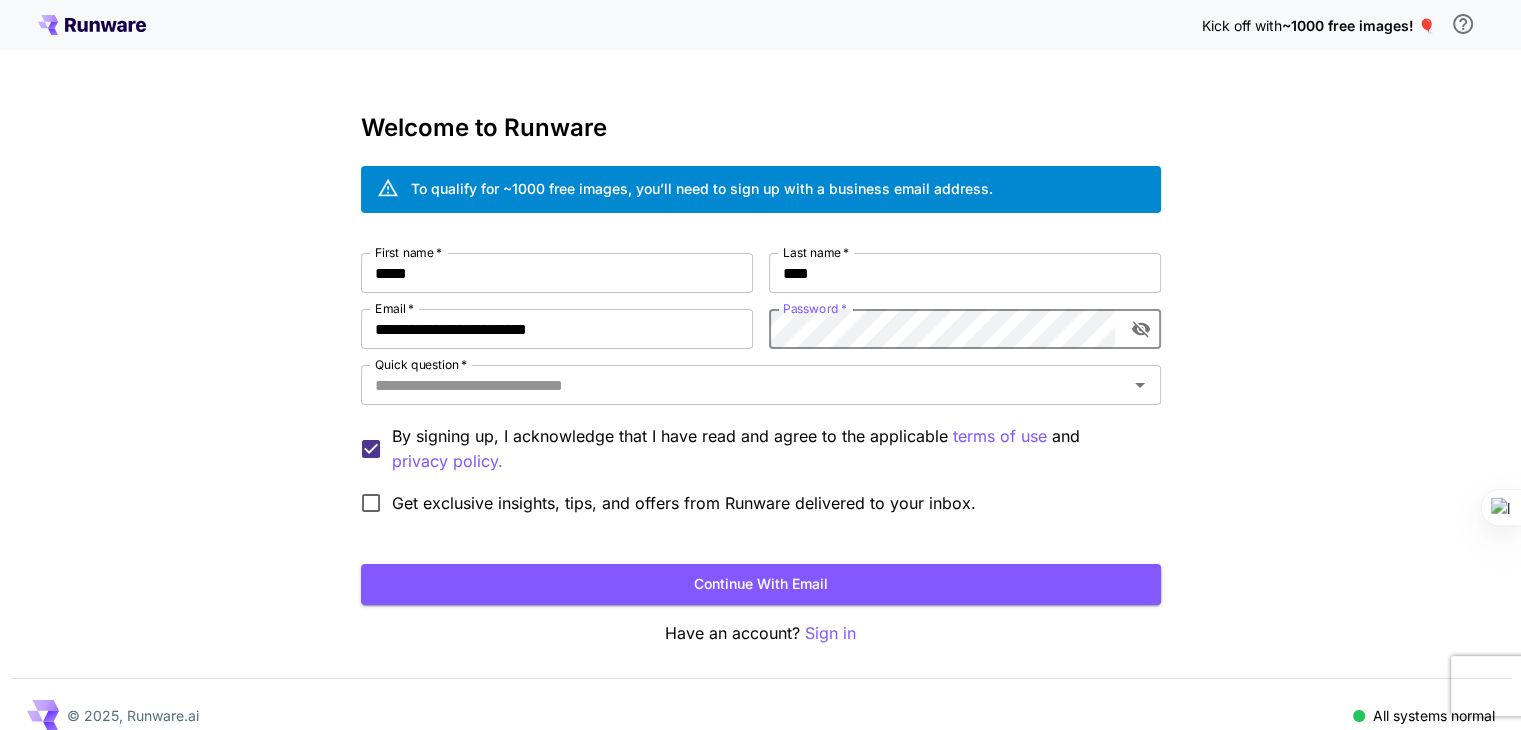 click 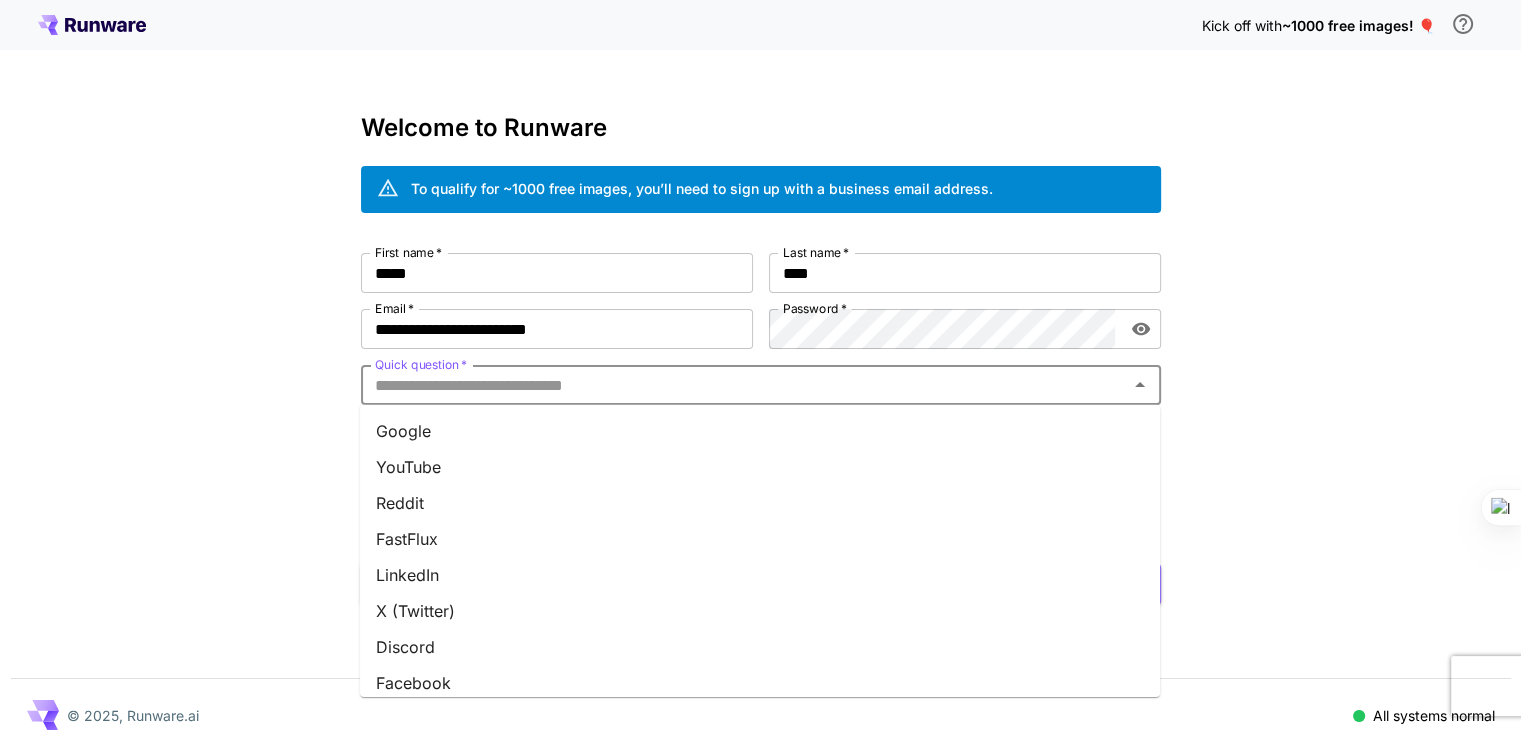click on "Quick question   *" at bounding box center [744, 385] 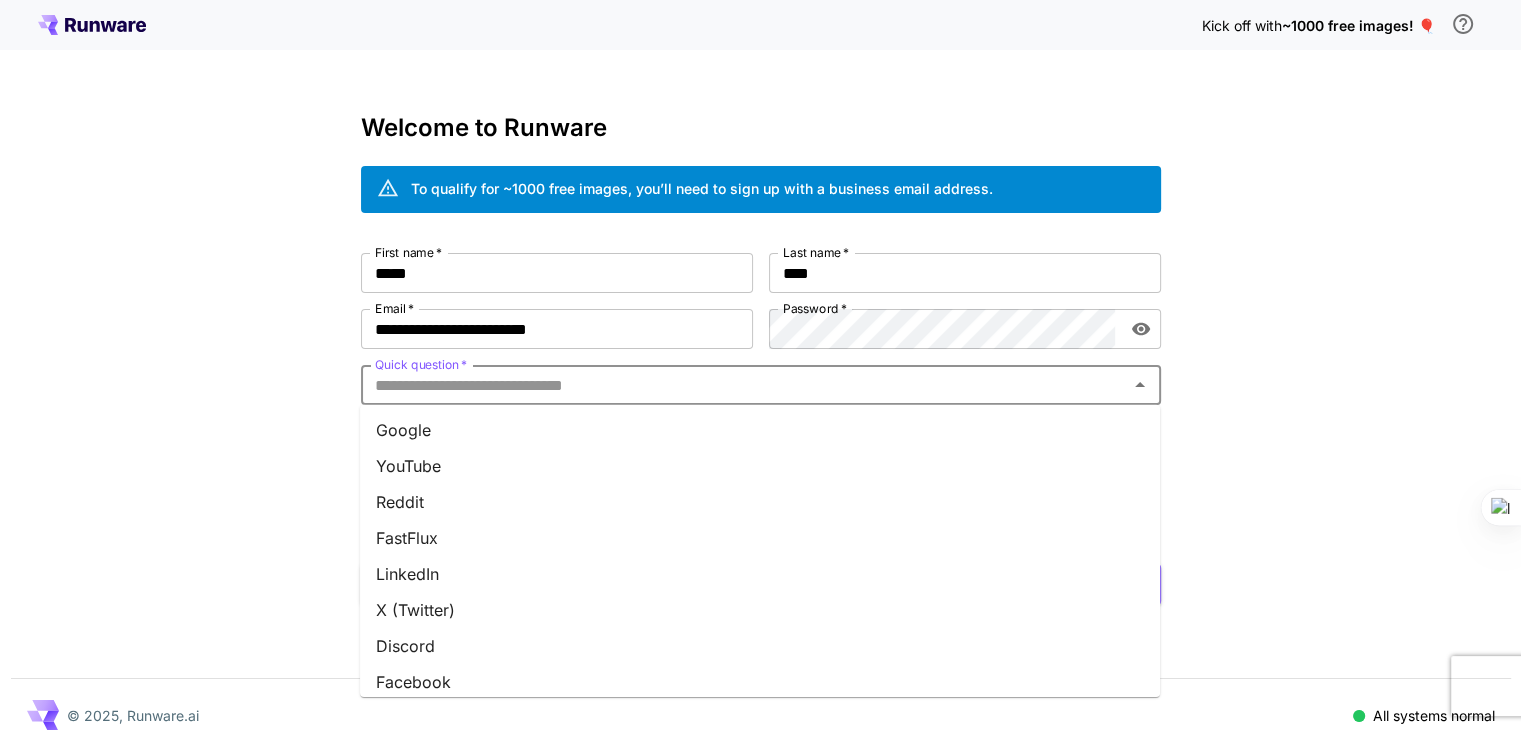 scroll, scrollTop: 0, scrollLeft: 0, axis: both 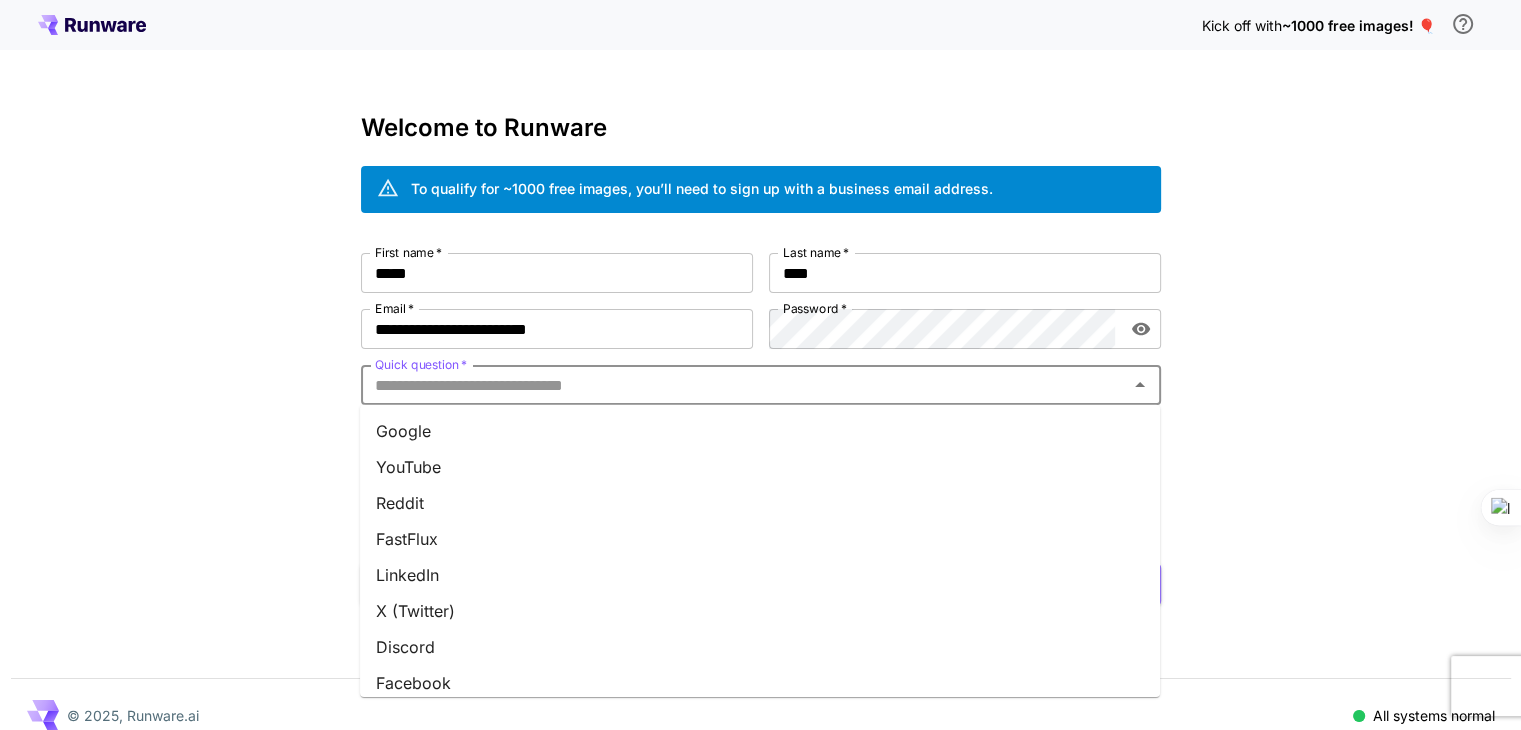 click on "Google" at bounding box center [760, 431] 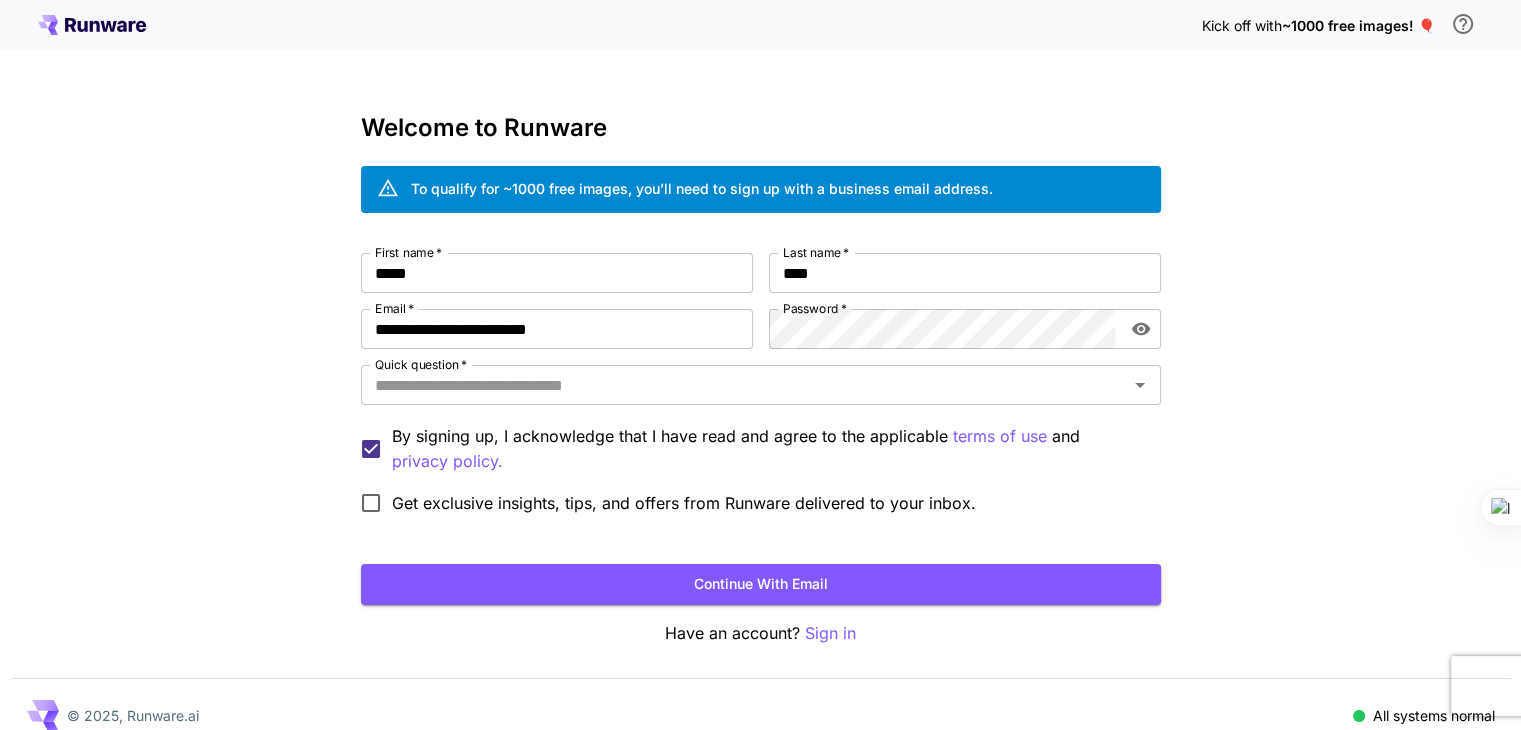 type on "******" 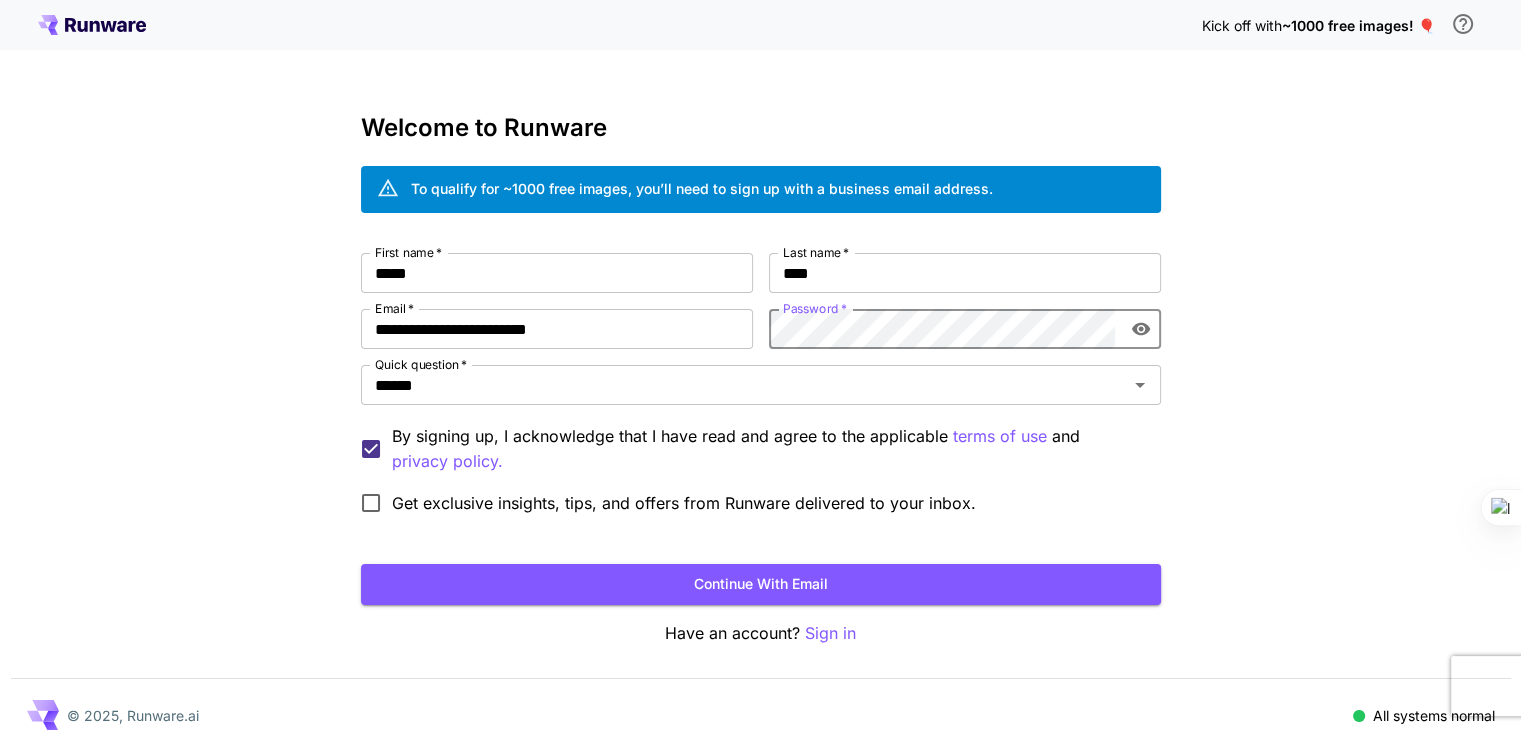 click on "First name   * [FIRST] First name   * Last name   * [LAST] Last name   * Email   * [EMAIL] Email   * Password   * Password   * Quick question   * ****** Quick question   * By signing up, I acknowledge that I have read and agree to the applicable   terms of use     and   privacy policy.   Get exclusive insights, tips, and offers from Runware delivered to your inbox." at bounding box center (761, 388) 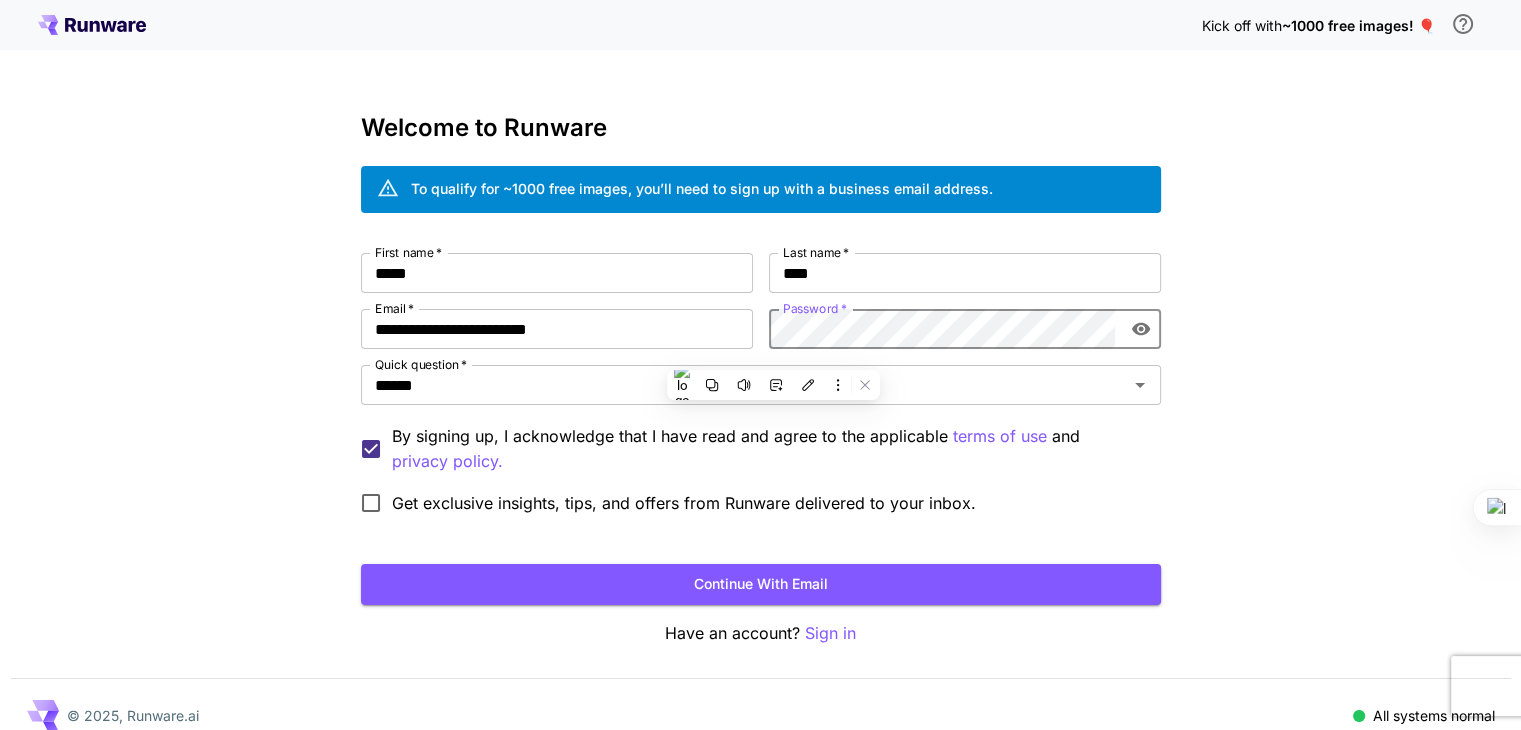 drag, startPoint x: 788, startPoint y: 573, endPoint x: 778, endPoint y: 585, distance: 15.6205 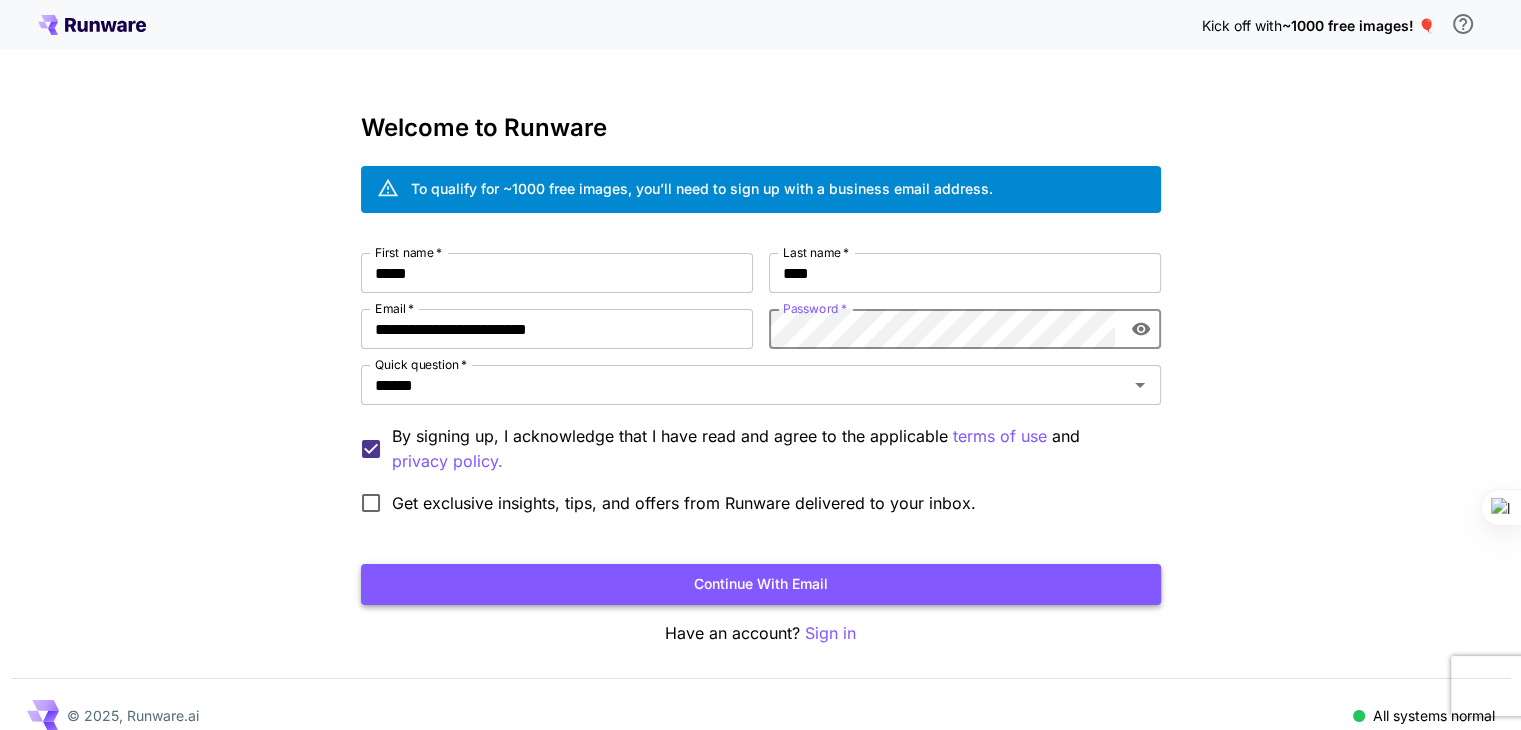 click on "Continue with email" at bounding box center [761, 584] 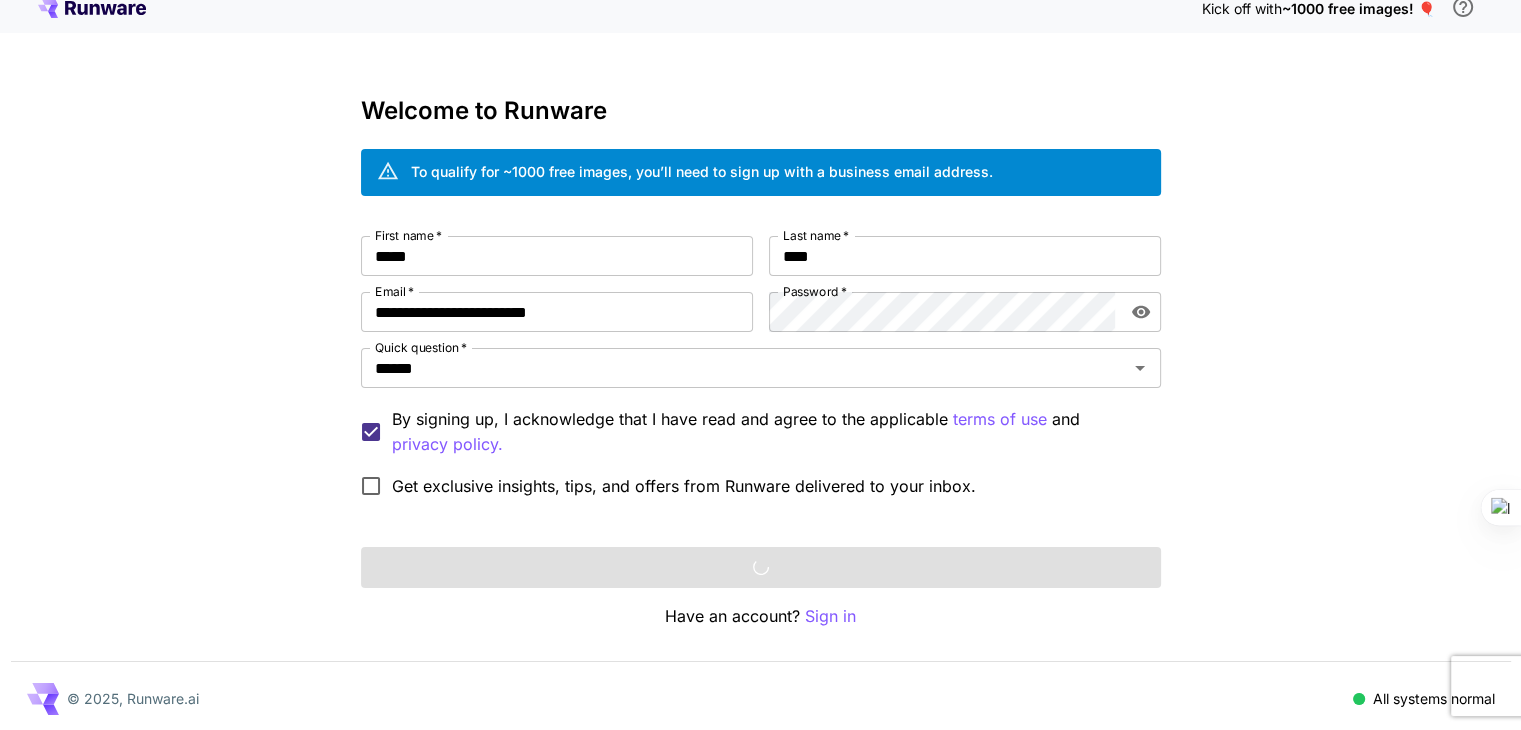 scroll, scrollTop: 22, scrollLeft: 0, axis: vertical 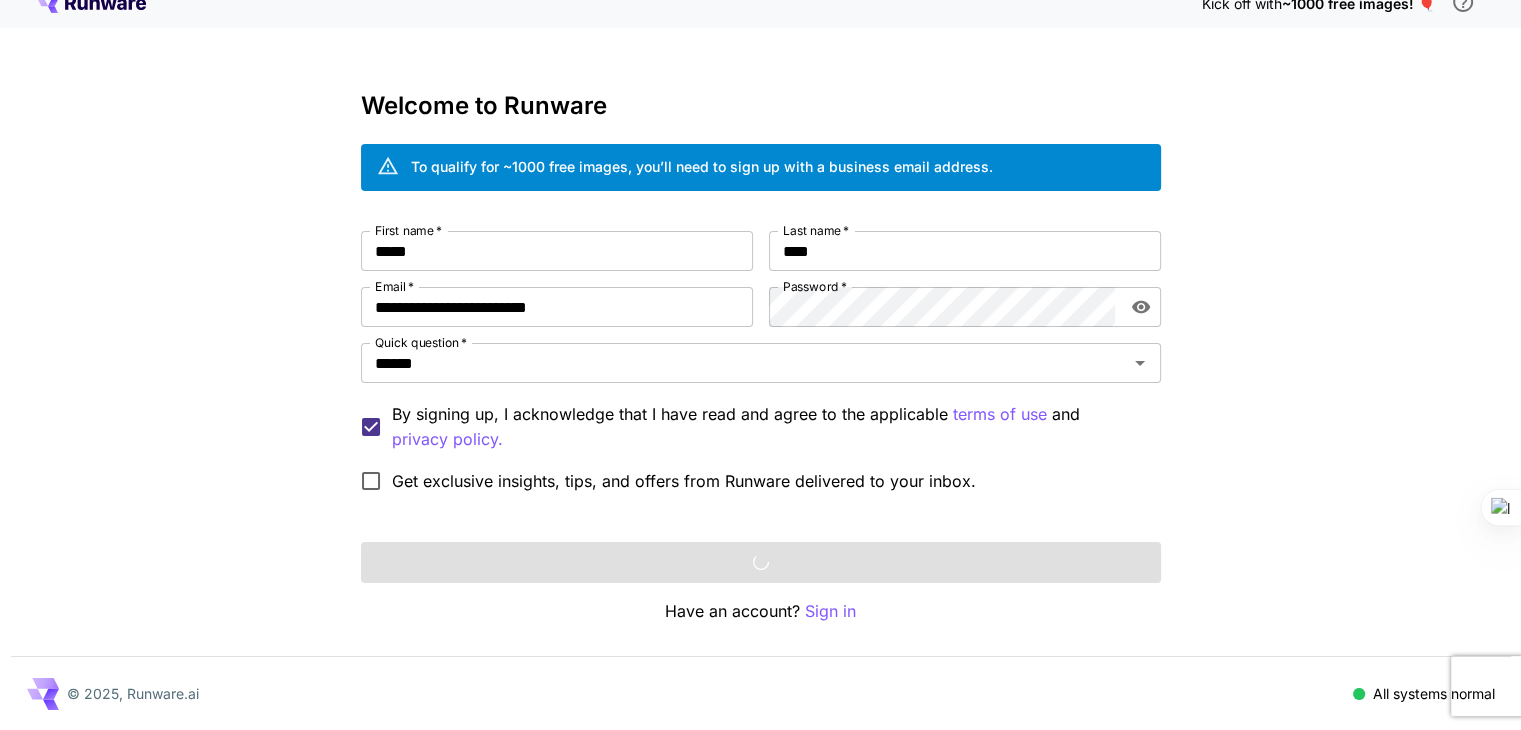 click on "First name   * [FIRST] First name   * Last name   * [LAST] Last name   * Email   * [EMAIL] Email   * Password   * Password   * Quick question   * ****** Quick question   * By signing up, I acknowledge that I have read and agree to the applicable   terms of use     and   privacy policy.   Get exclusive insights, tips, and offers from Runware delivered to your inbox." at bounding box center [761, 366] 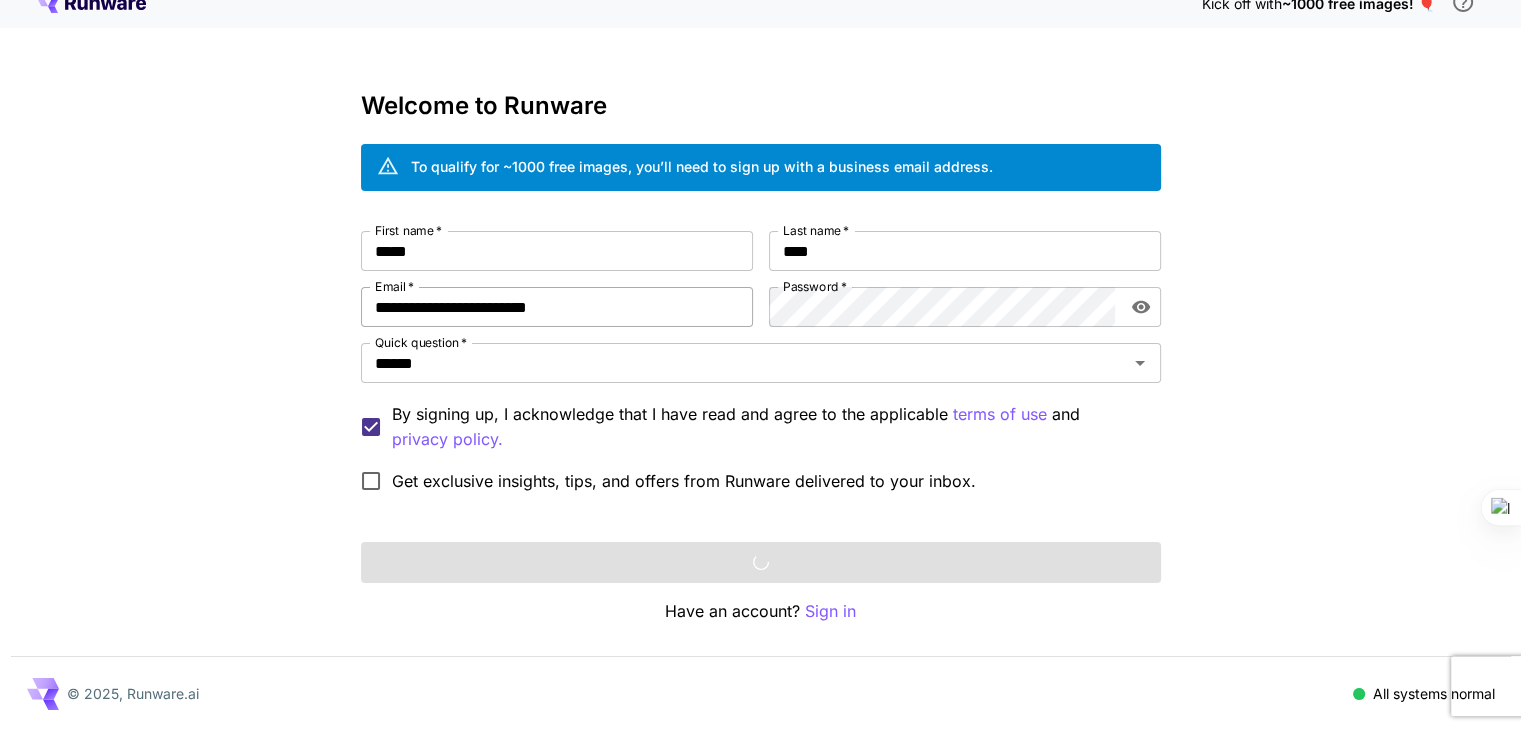 click on "**********" at bounding box center (557, 307) 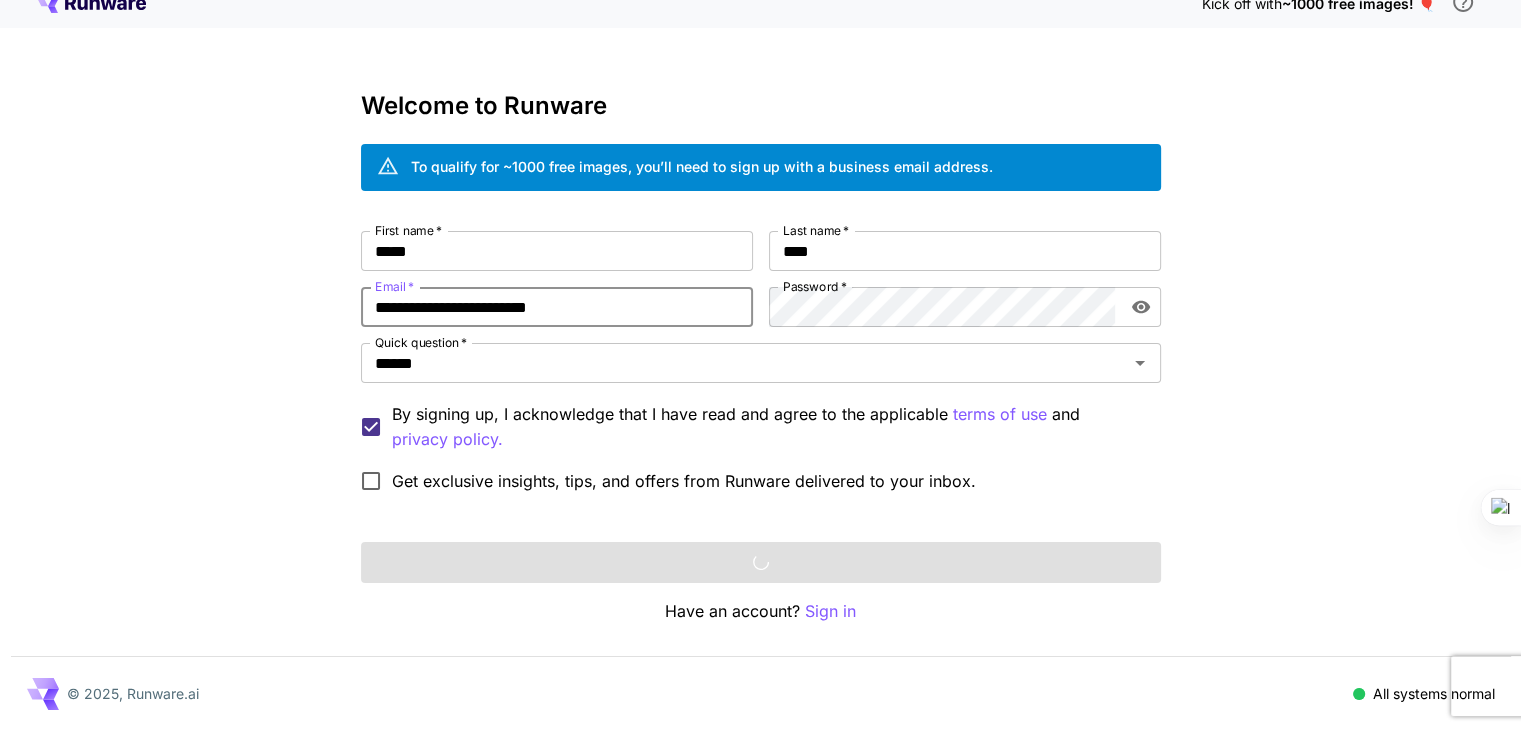 drag, startPoint x: 628, startPoint y: 301, endPoint x: 290, endPoint y: 132, distance: 377.89548 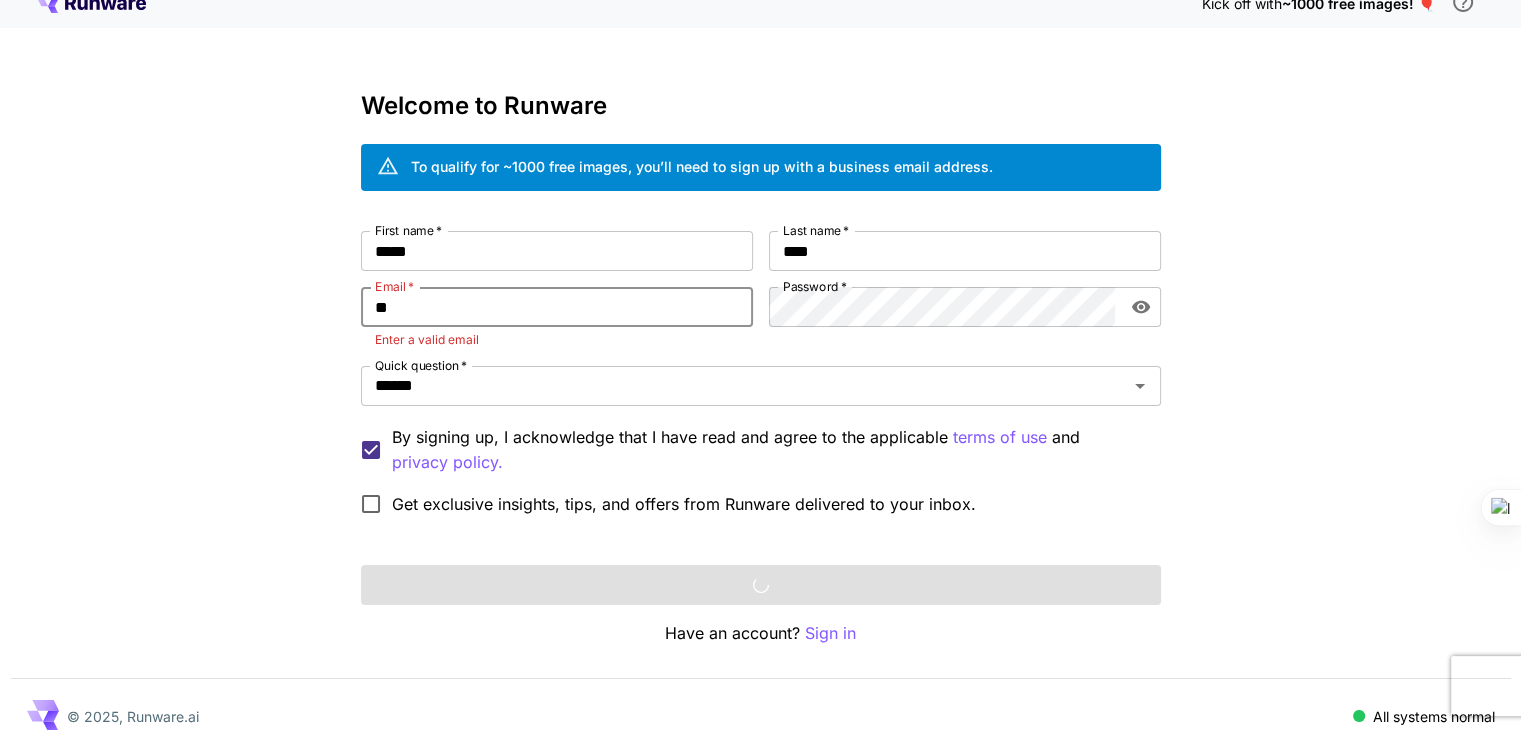 type on "*" 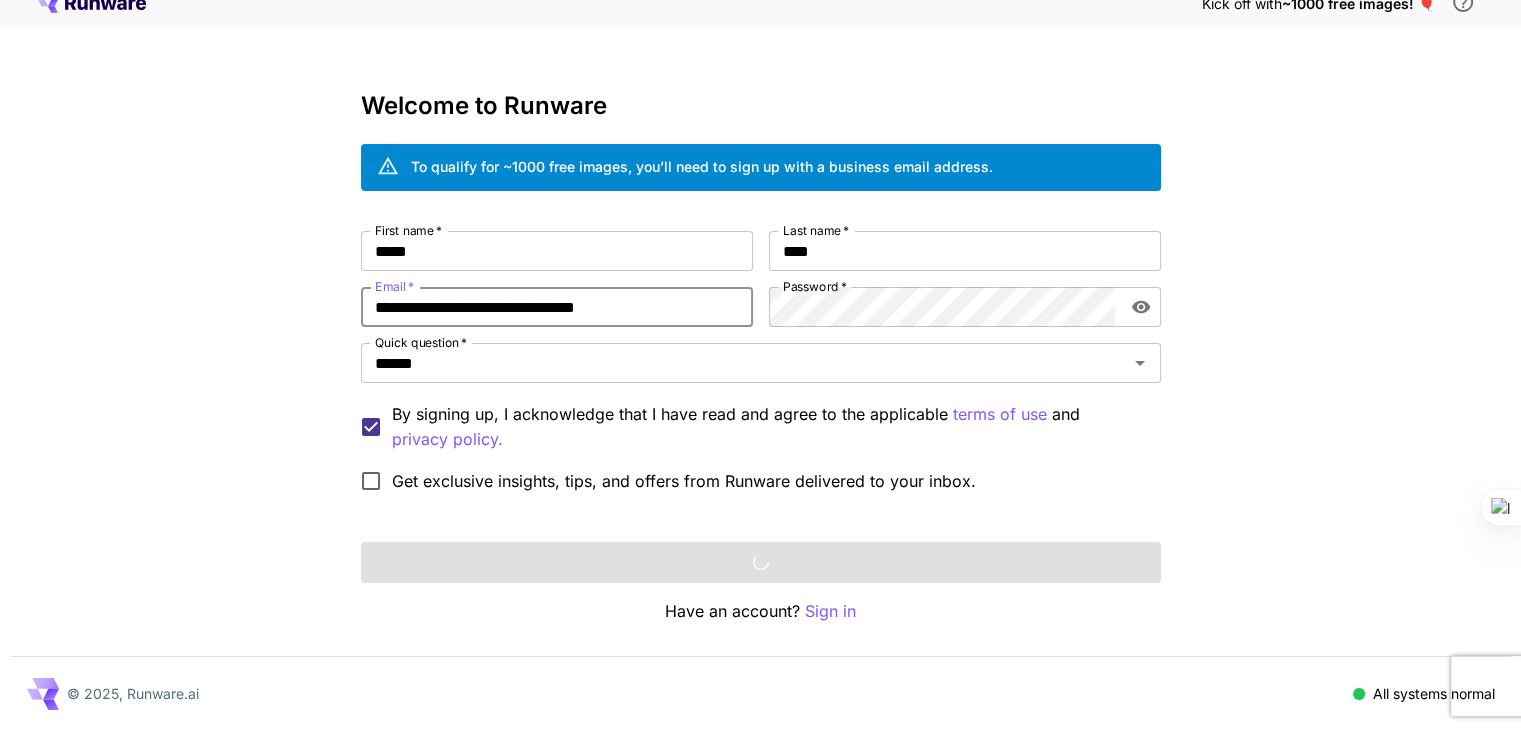 type on "**********" 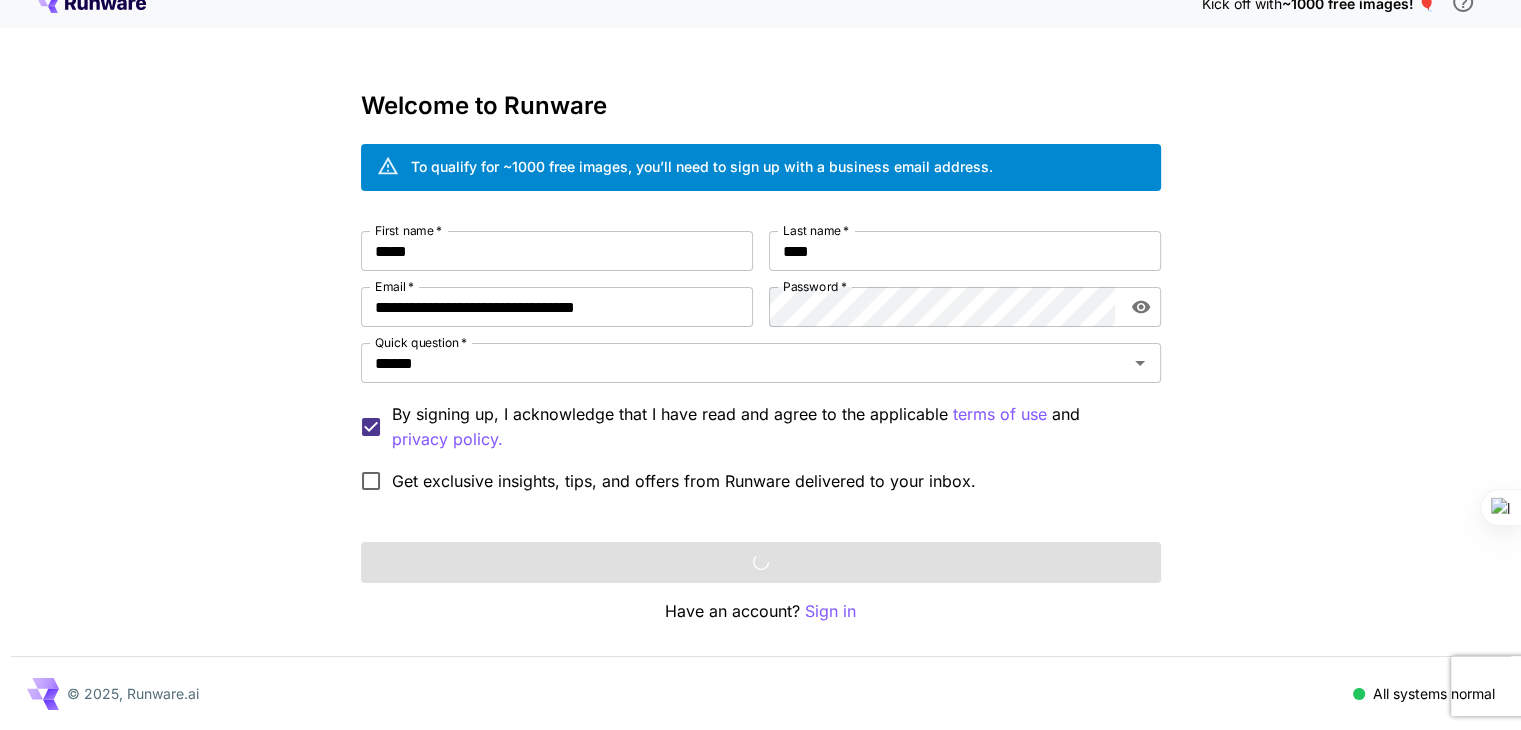 click on "Continue with email" at bounding box center [761, 562] 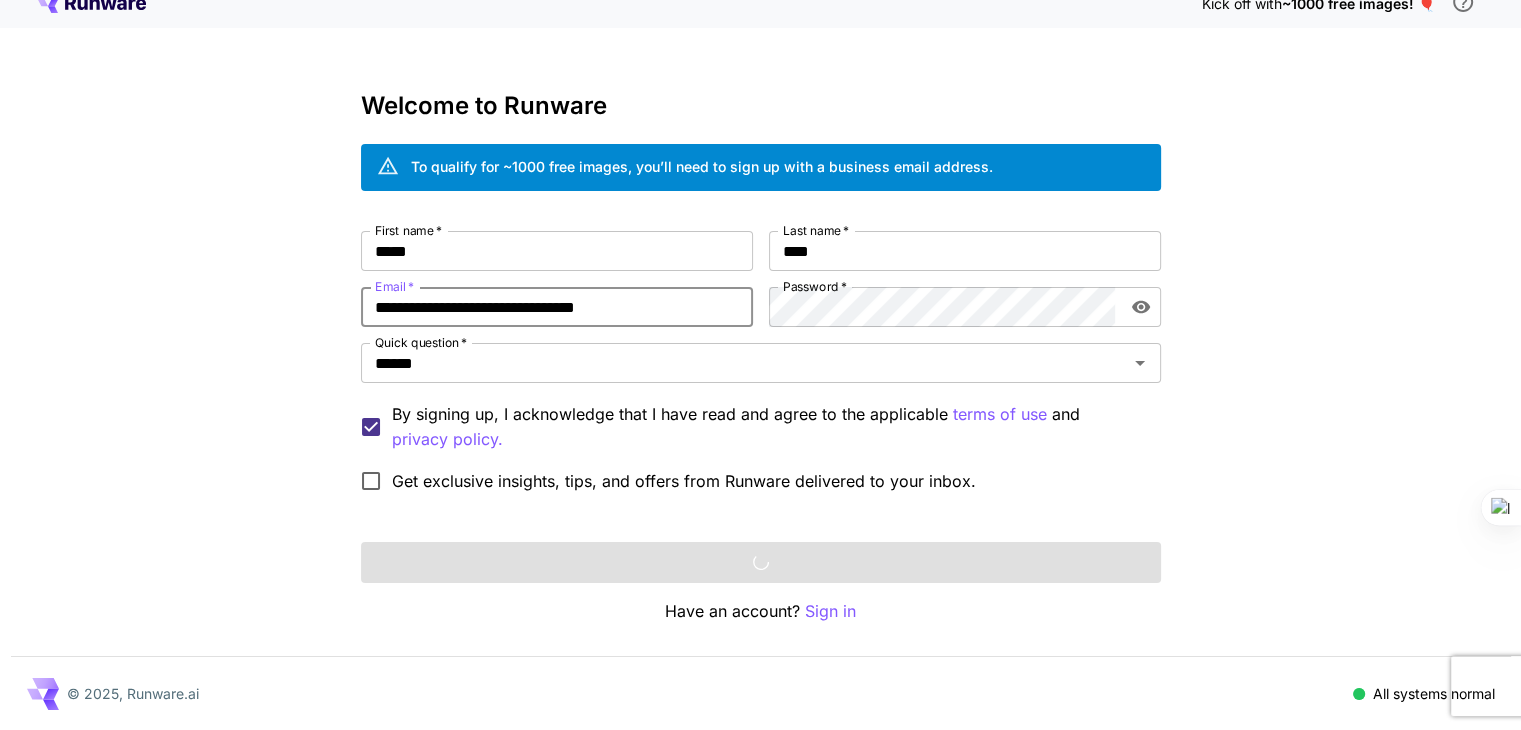 drag, startPoint x: 655, startPoint y: 303, endPoint x: 309, endPoint y: 348, distance: 348.91403 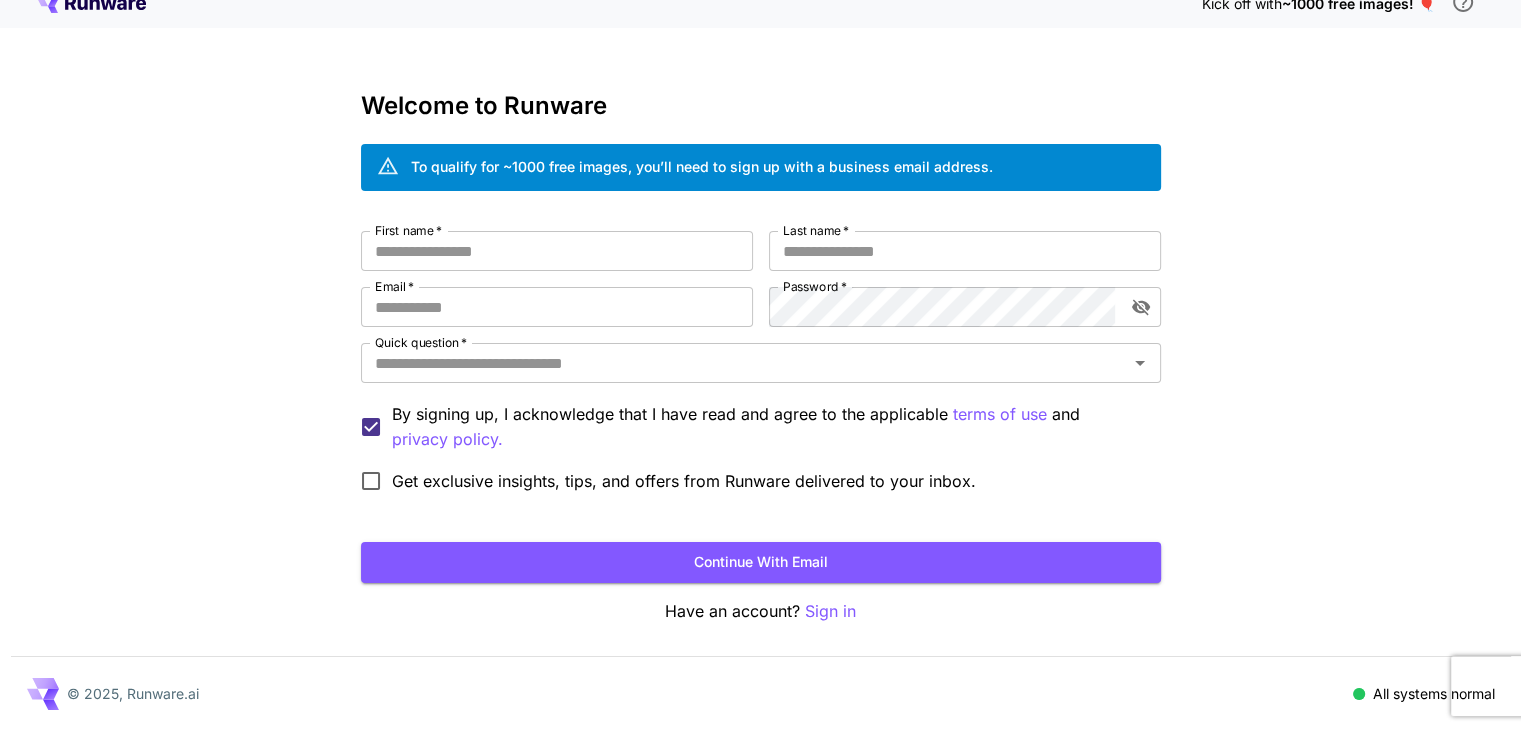 scroll, scrollTop: 22, scrollLeft: 0, axis: vertical 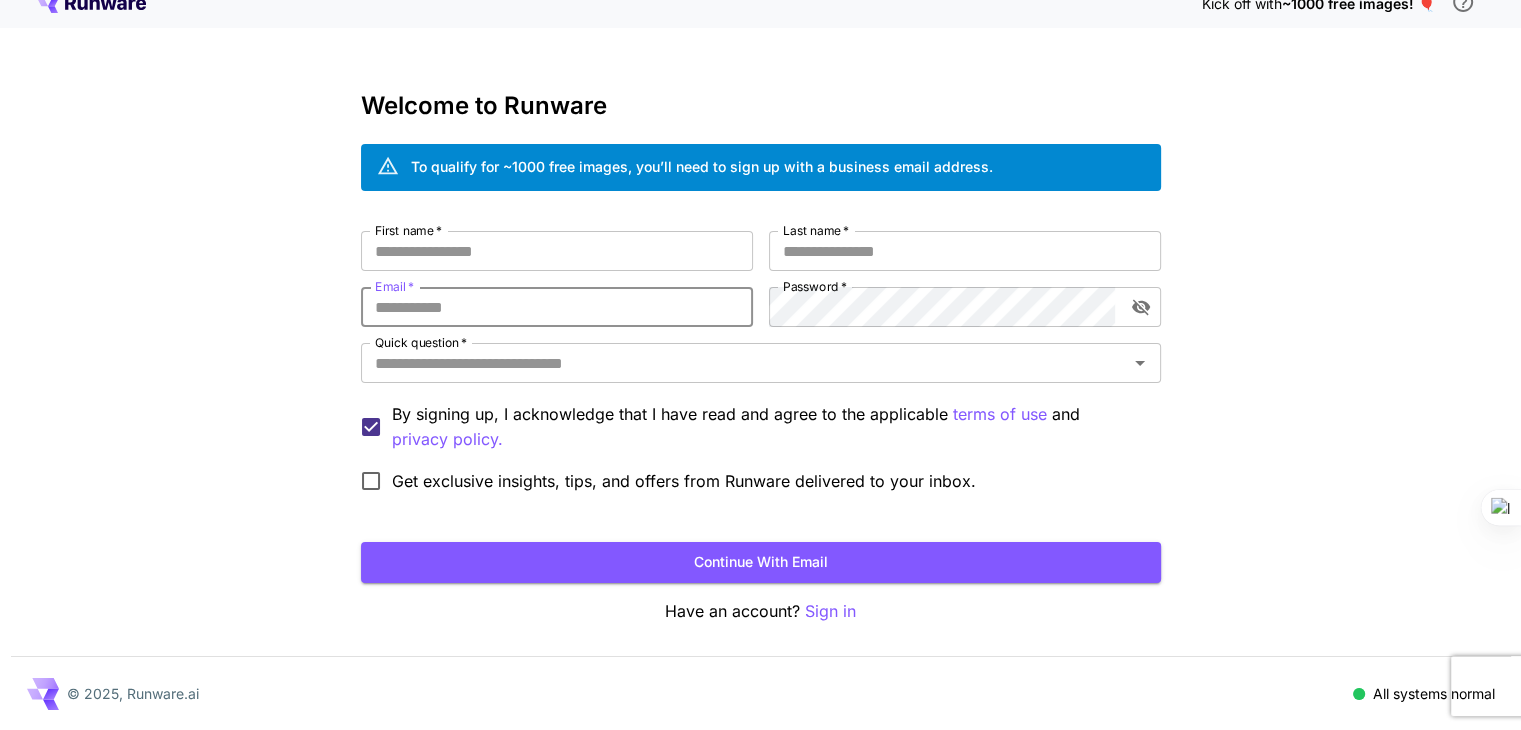 click on "Email   *" at bounding box center (557, 307) 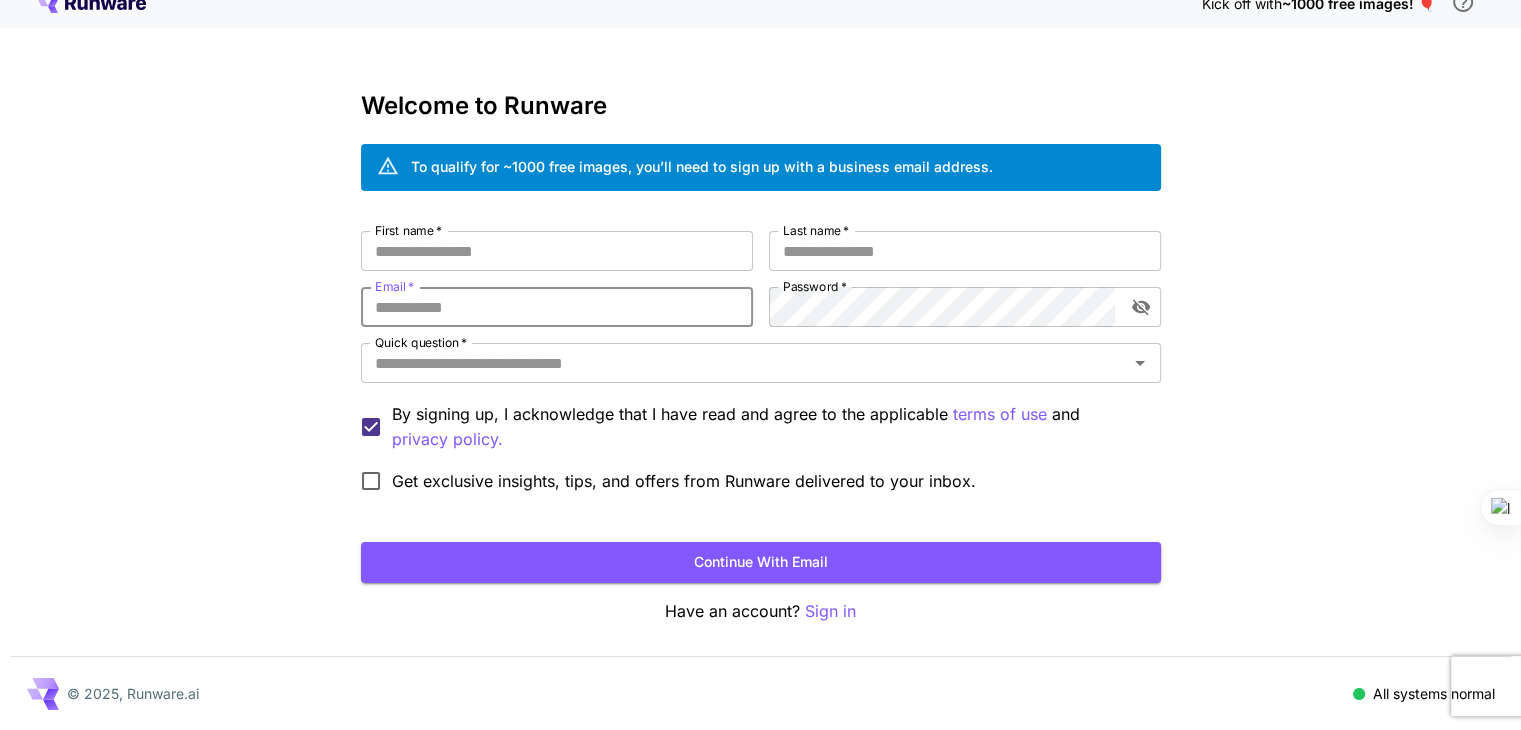 paste on "**********" 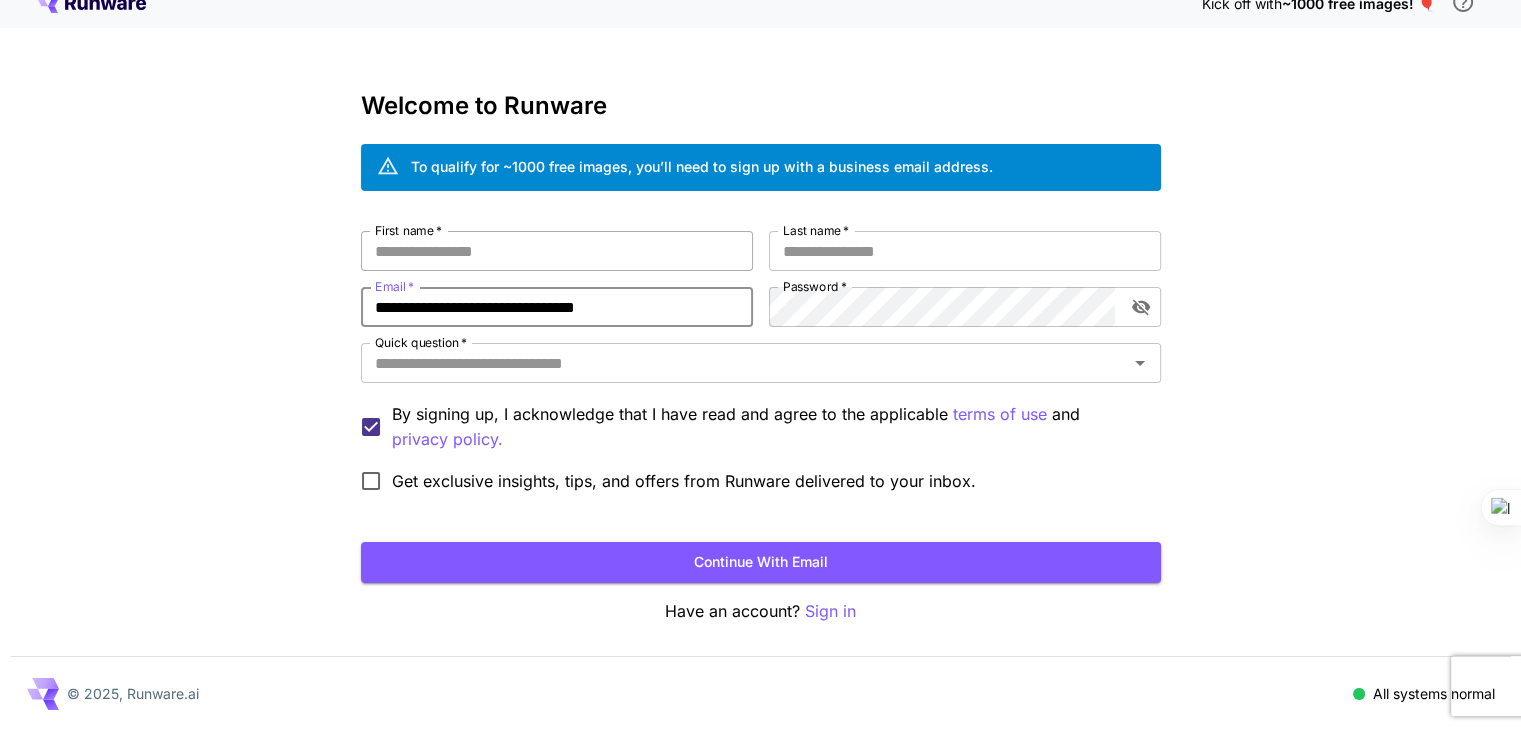 type on "**********" 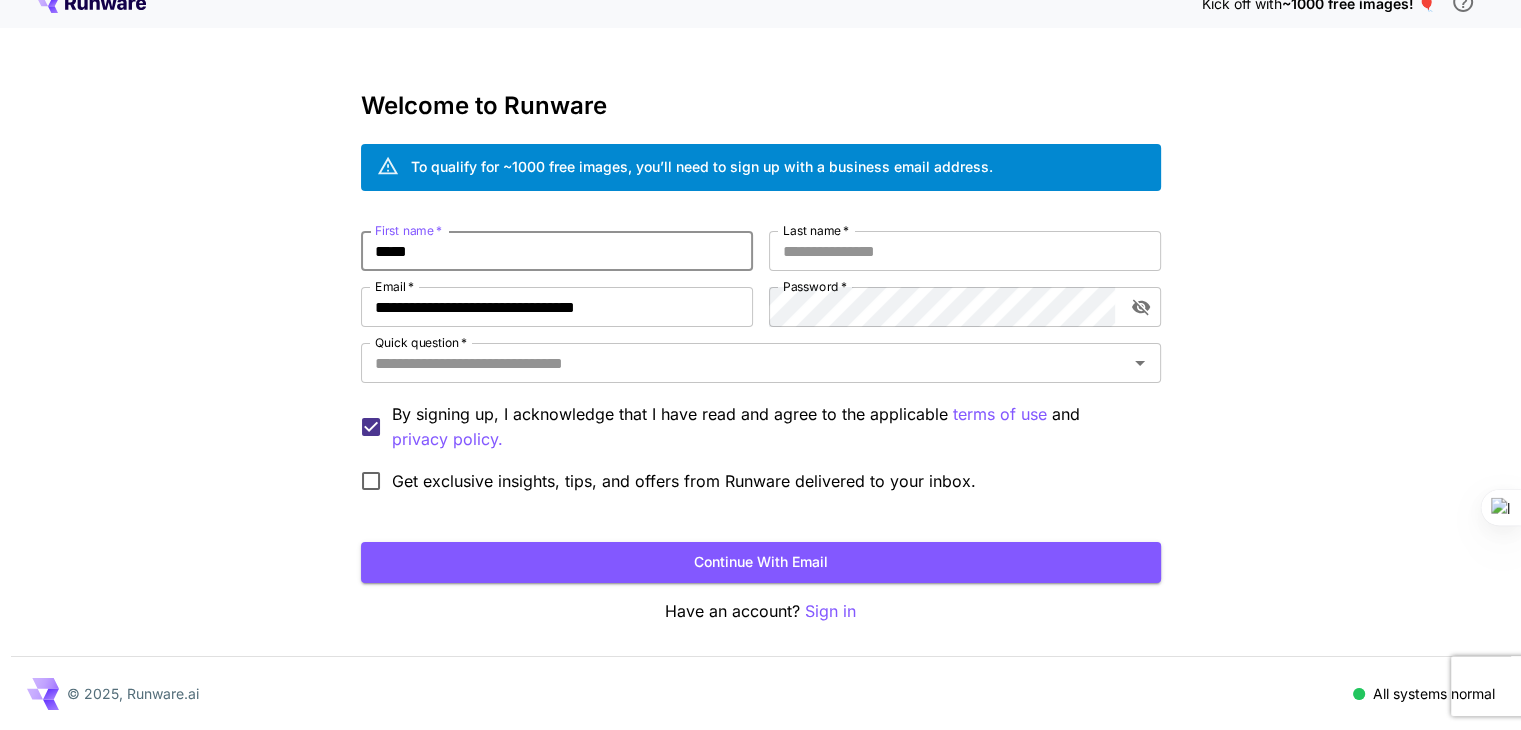 type on "*****" 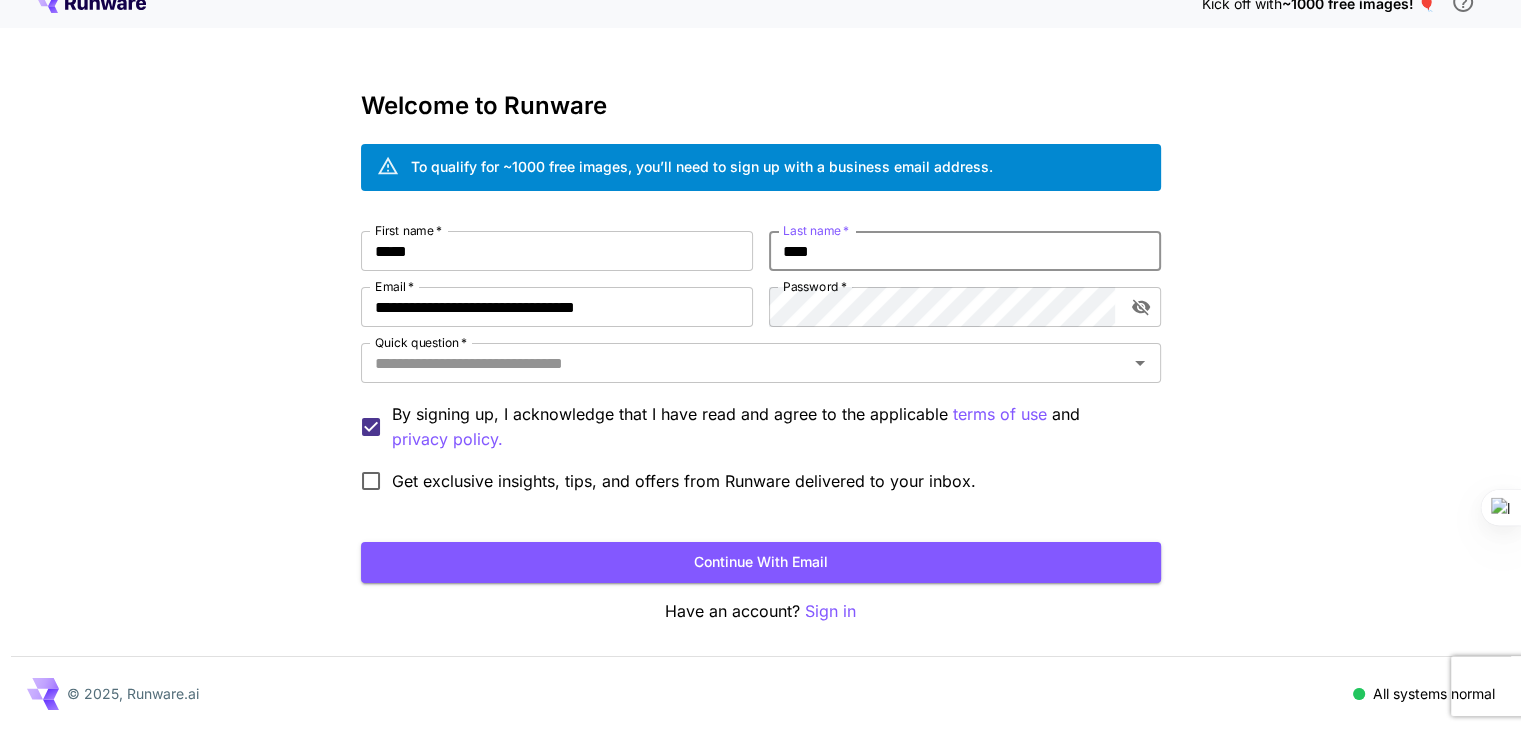 type on "****" 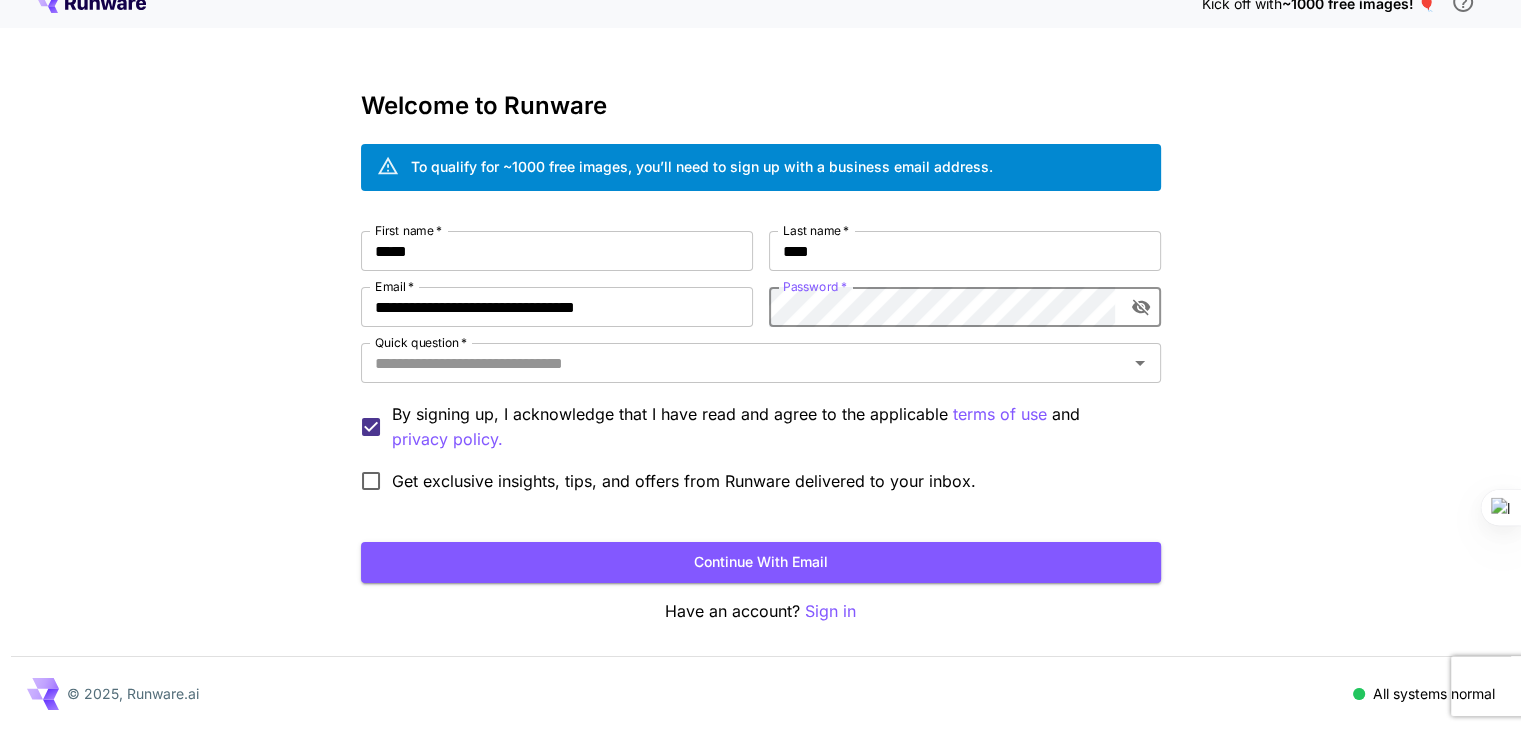 click 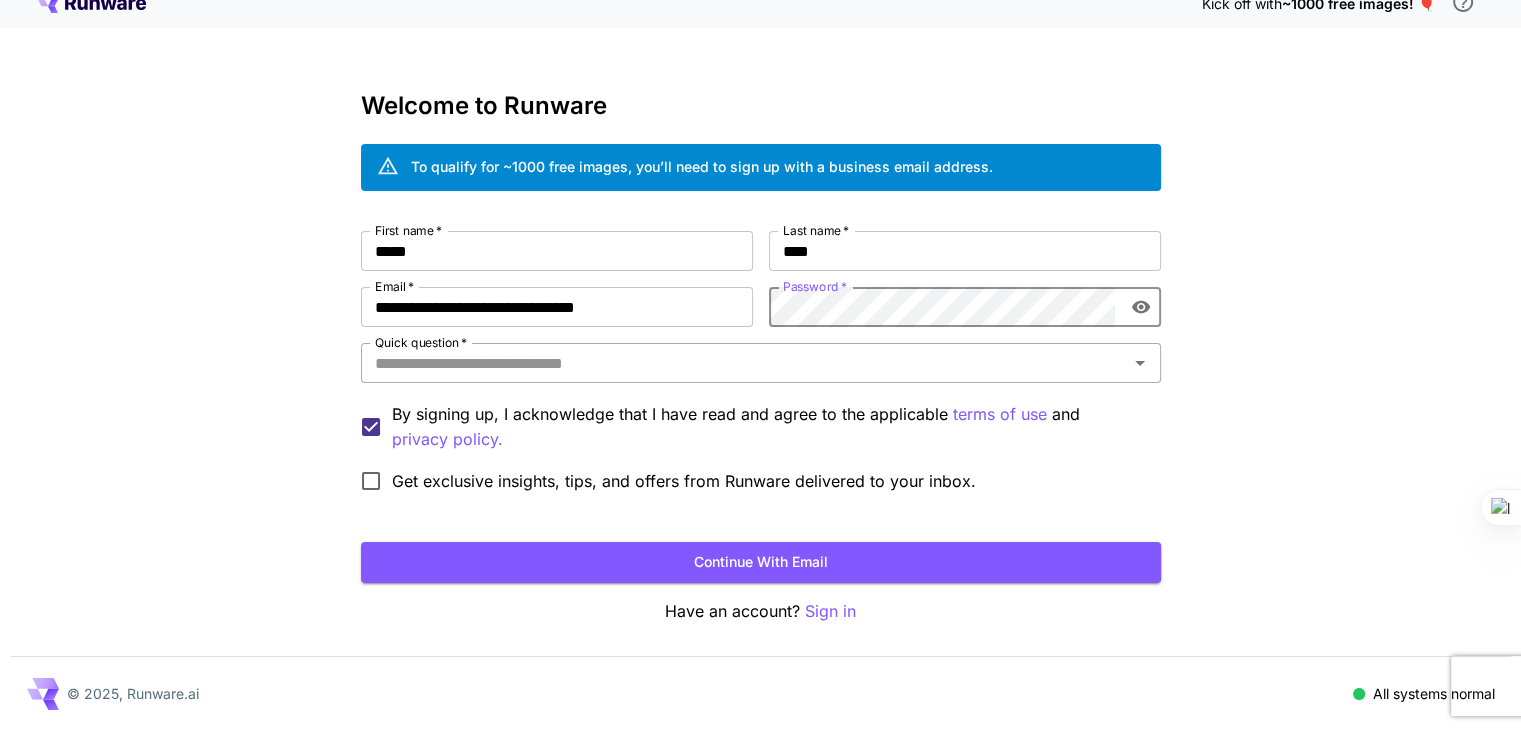 click on "Quick question   *" at bounding box center (761, 363) 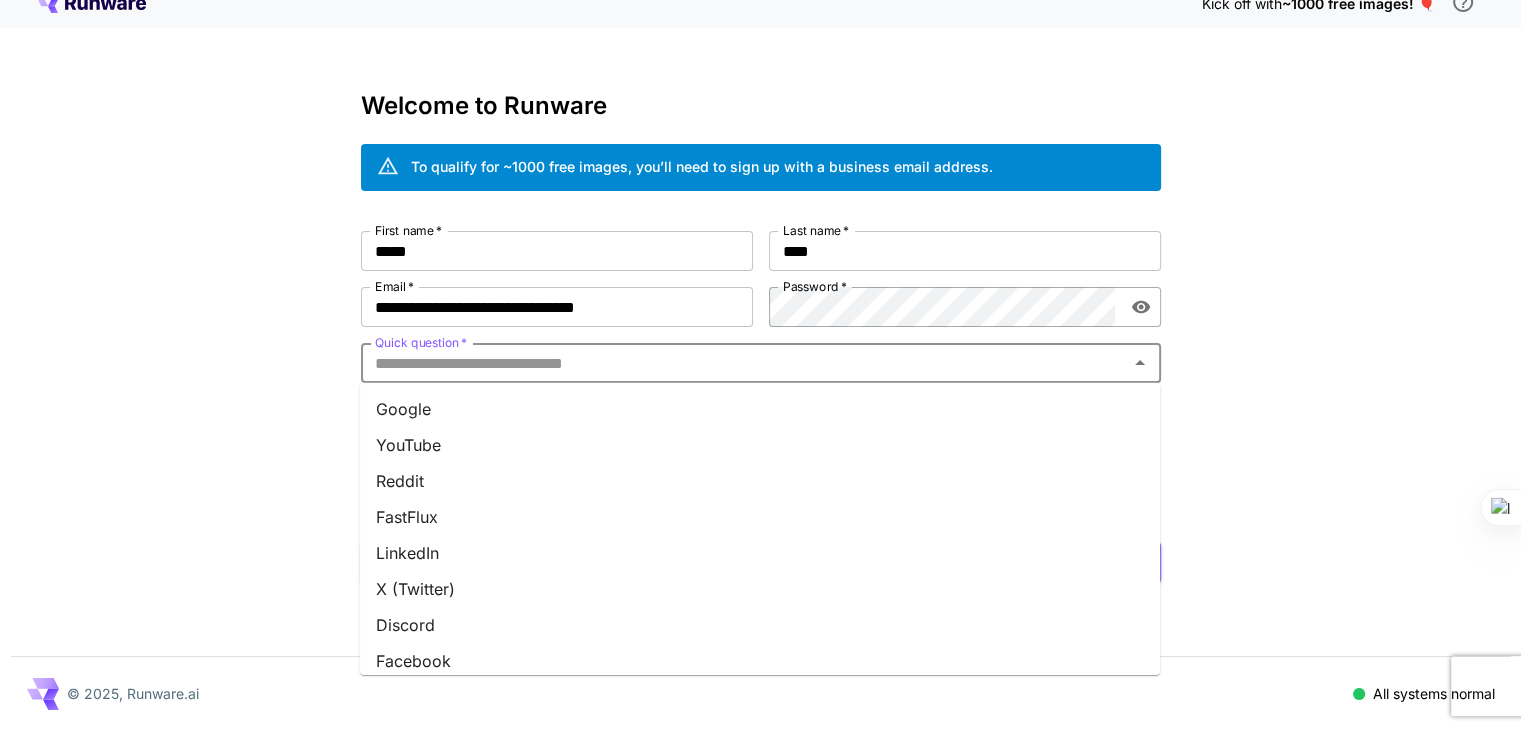 click on "Google" at bounding box center [760, 409] 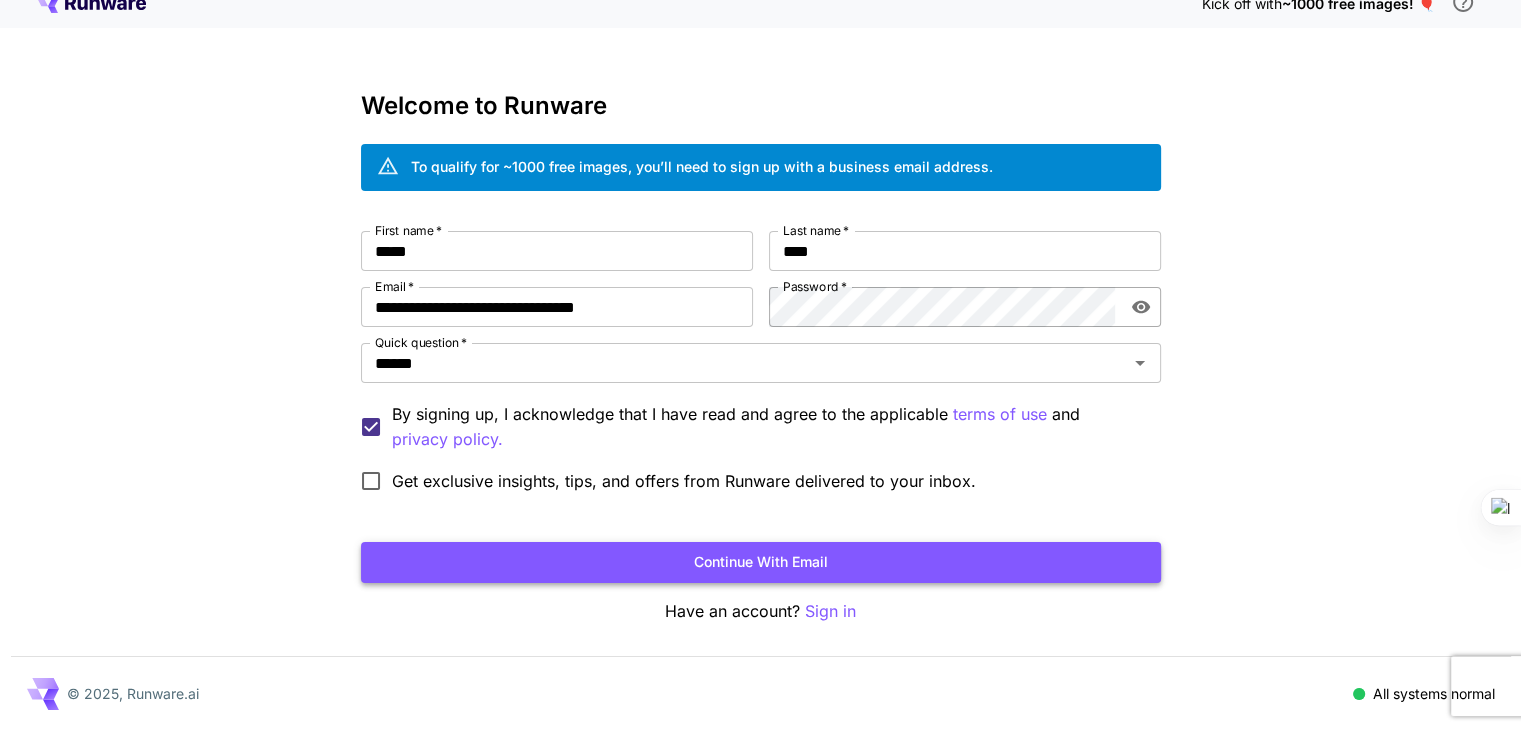 click on "Continue with email" at bounding box center [761, 562] 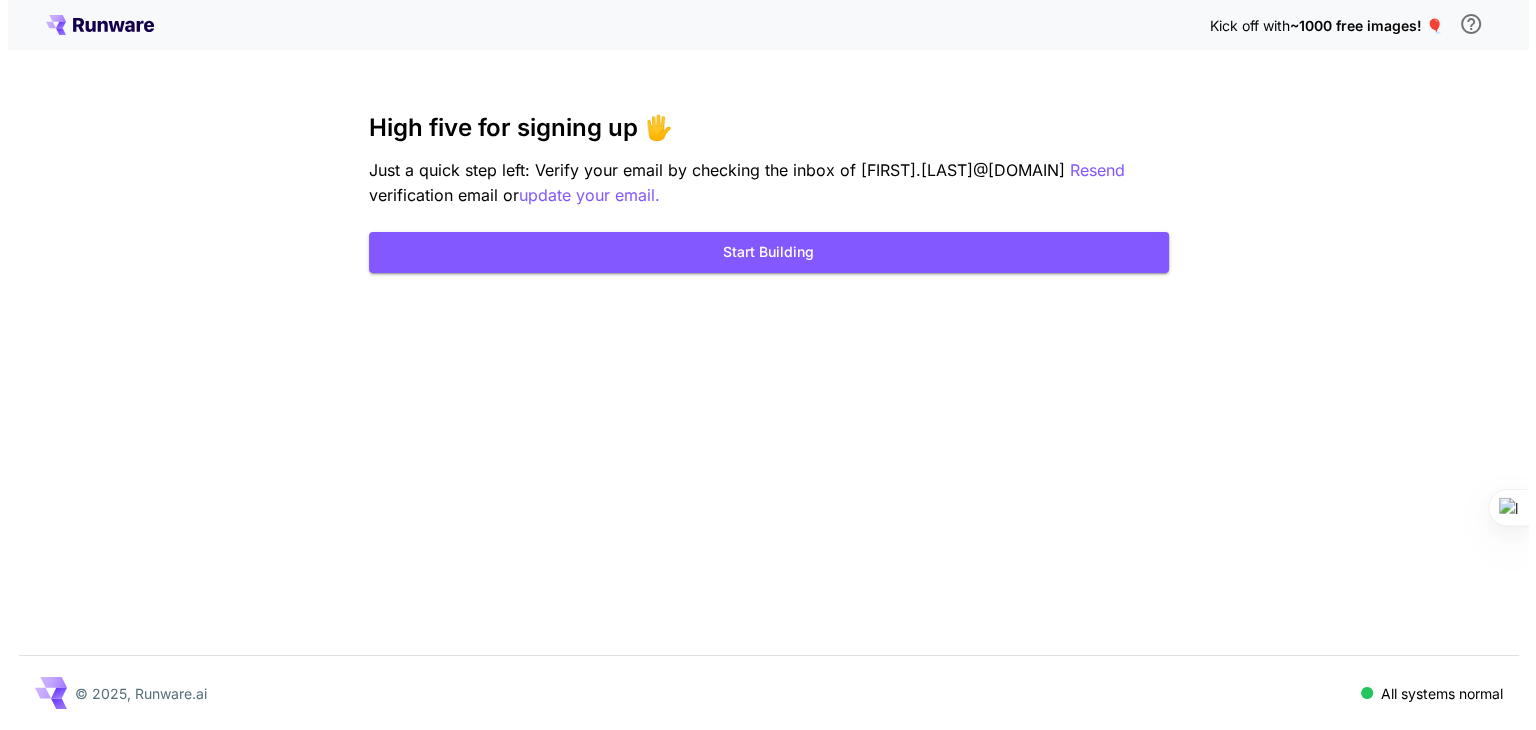 scroll, scrollTop: 0, scrollLeft: 0, axis: both 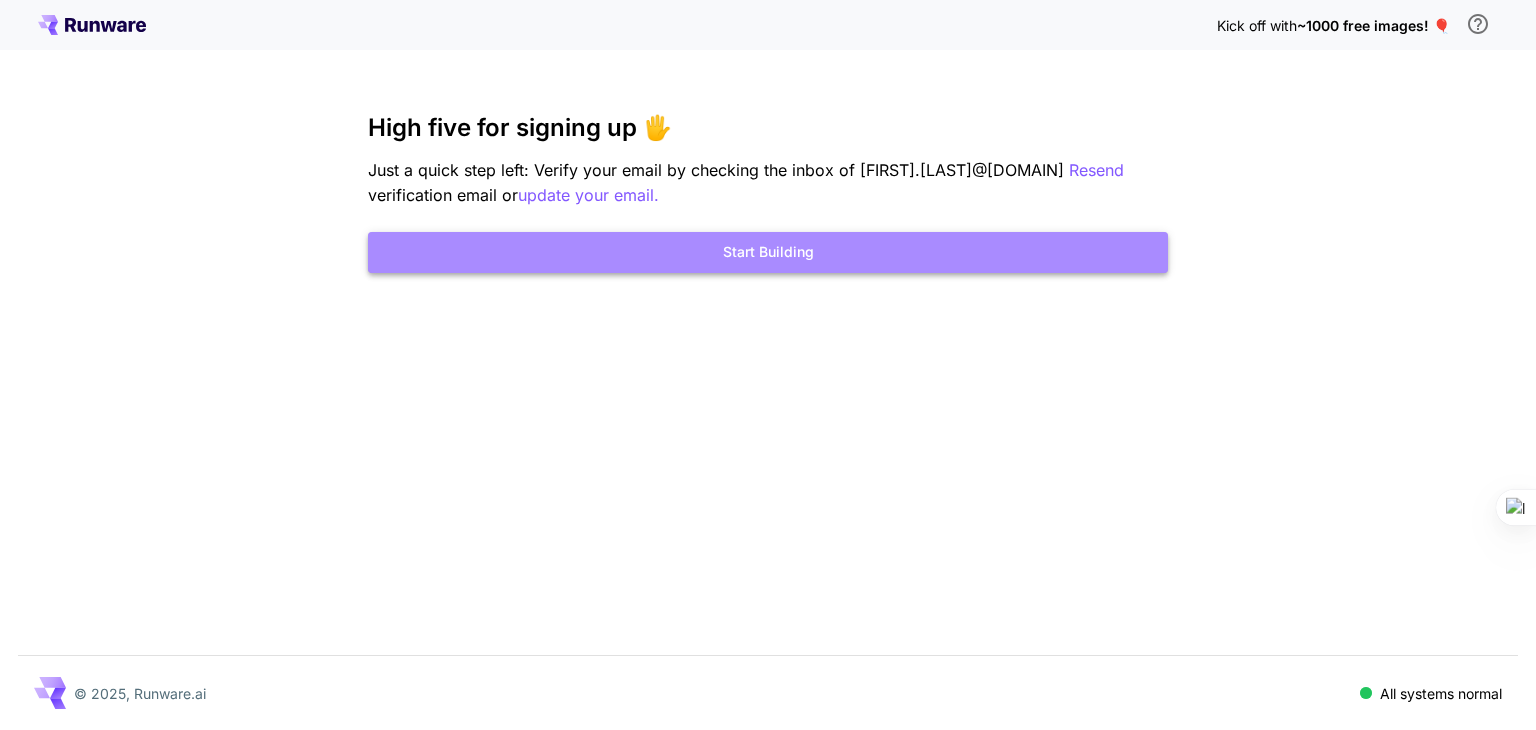 click on "Start Building" at bounding box center (768, 252) 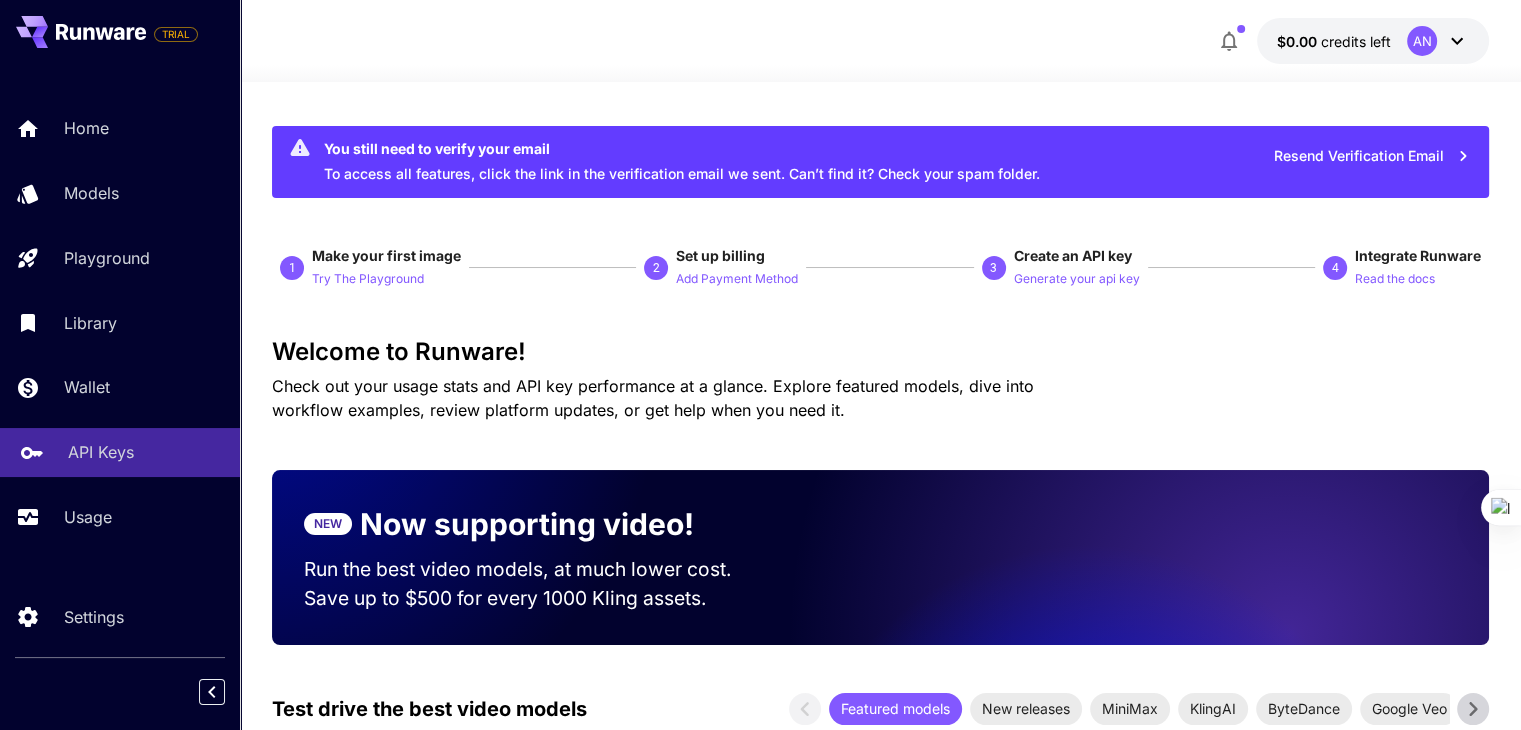 click on "API Keys" at bounding box center [101, 452] 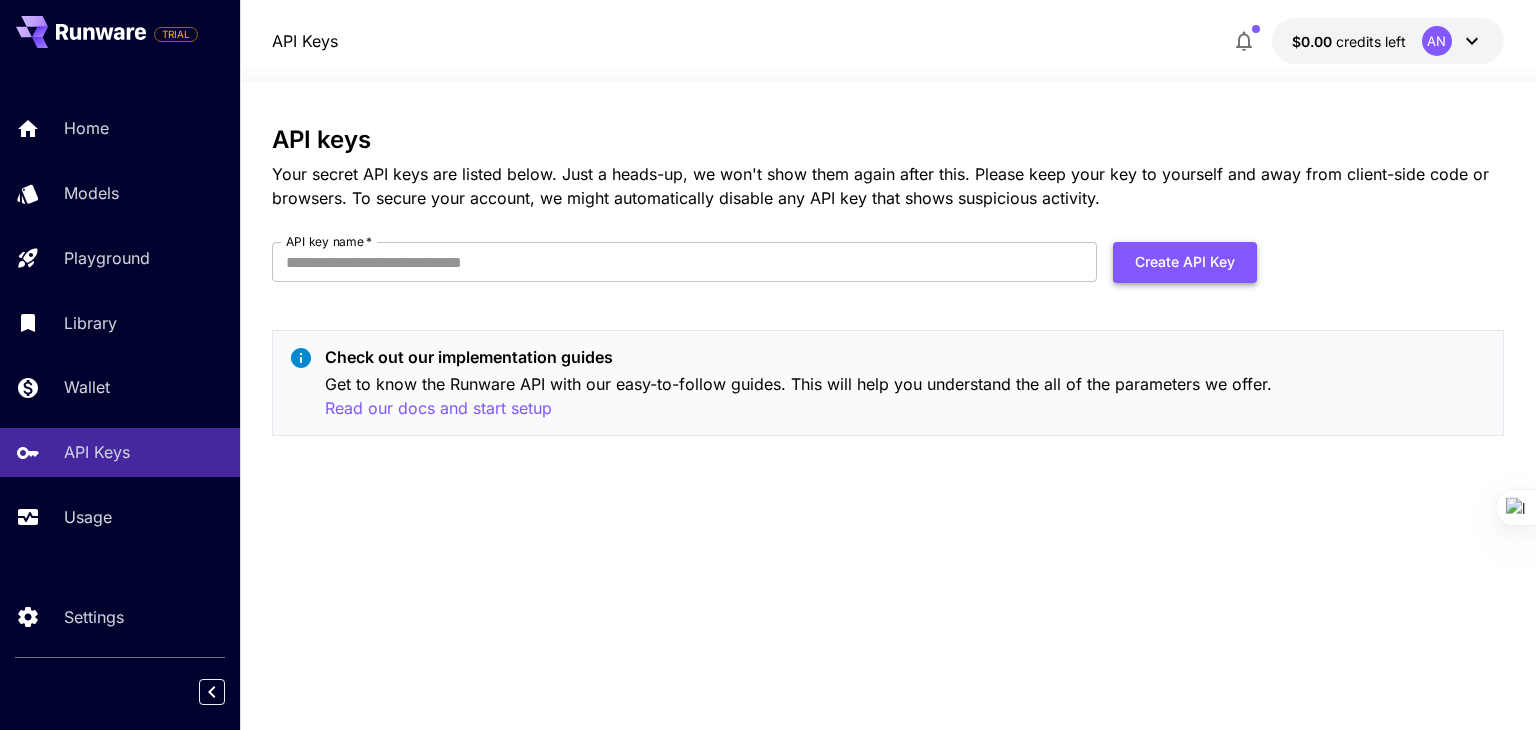 click on "Create API Key" at bounding box center [1185, 262] 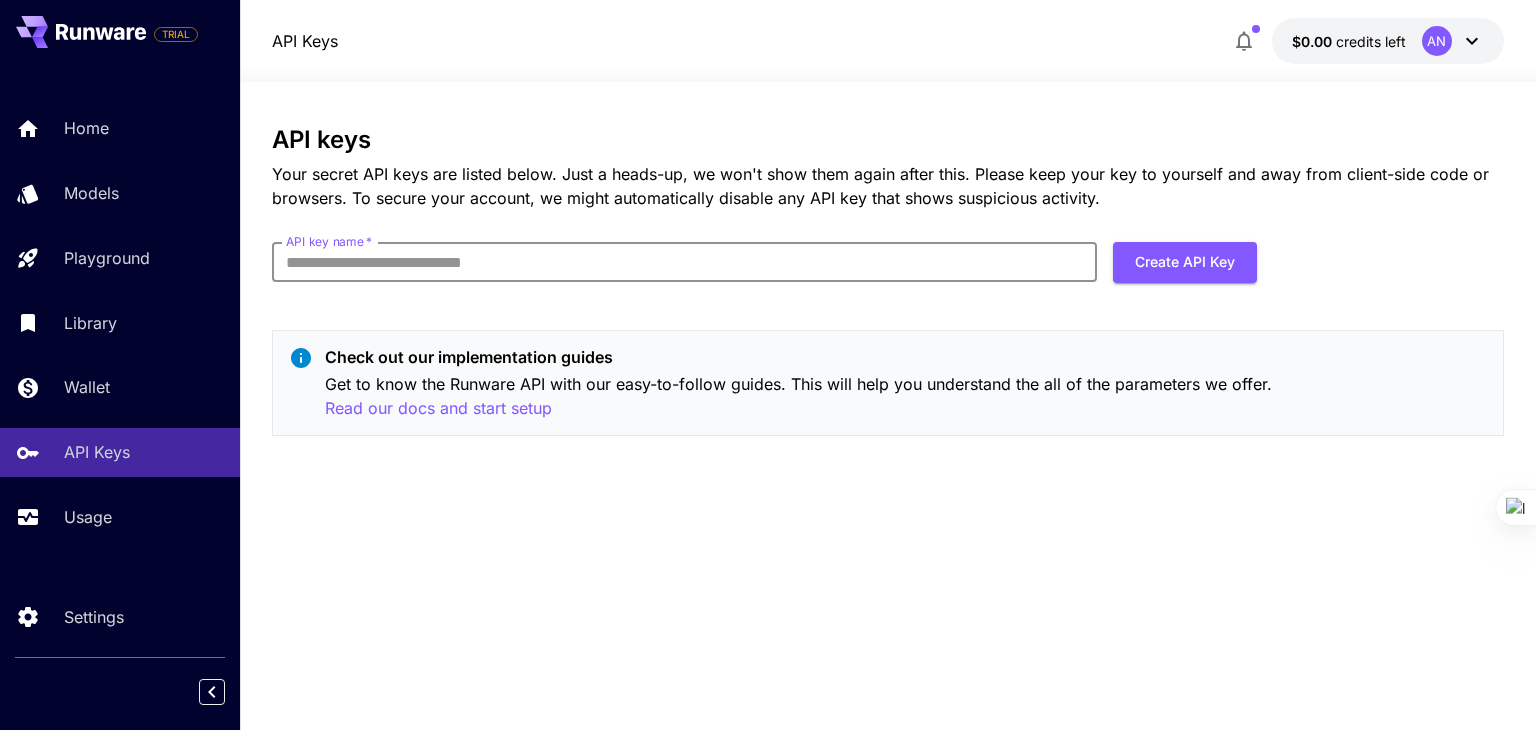 click on "API key name   *" at bounding box center (684, 262) 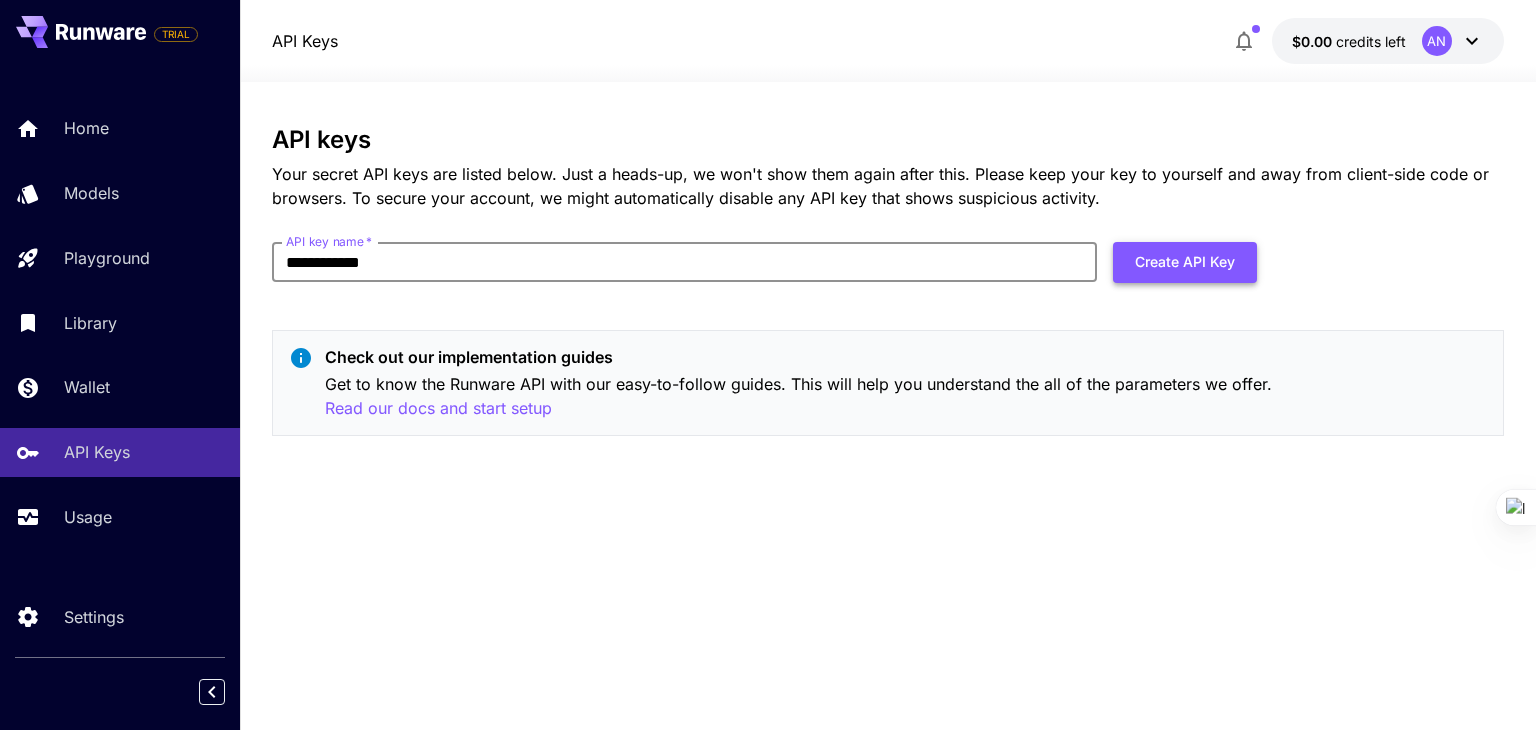 type on "**********" 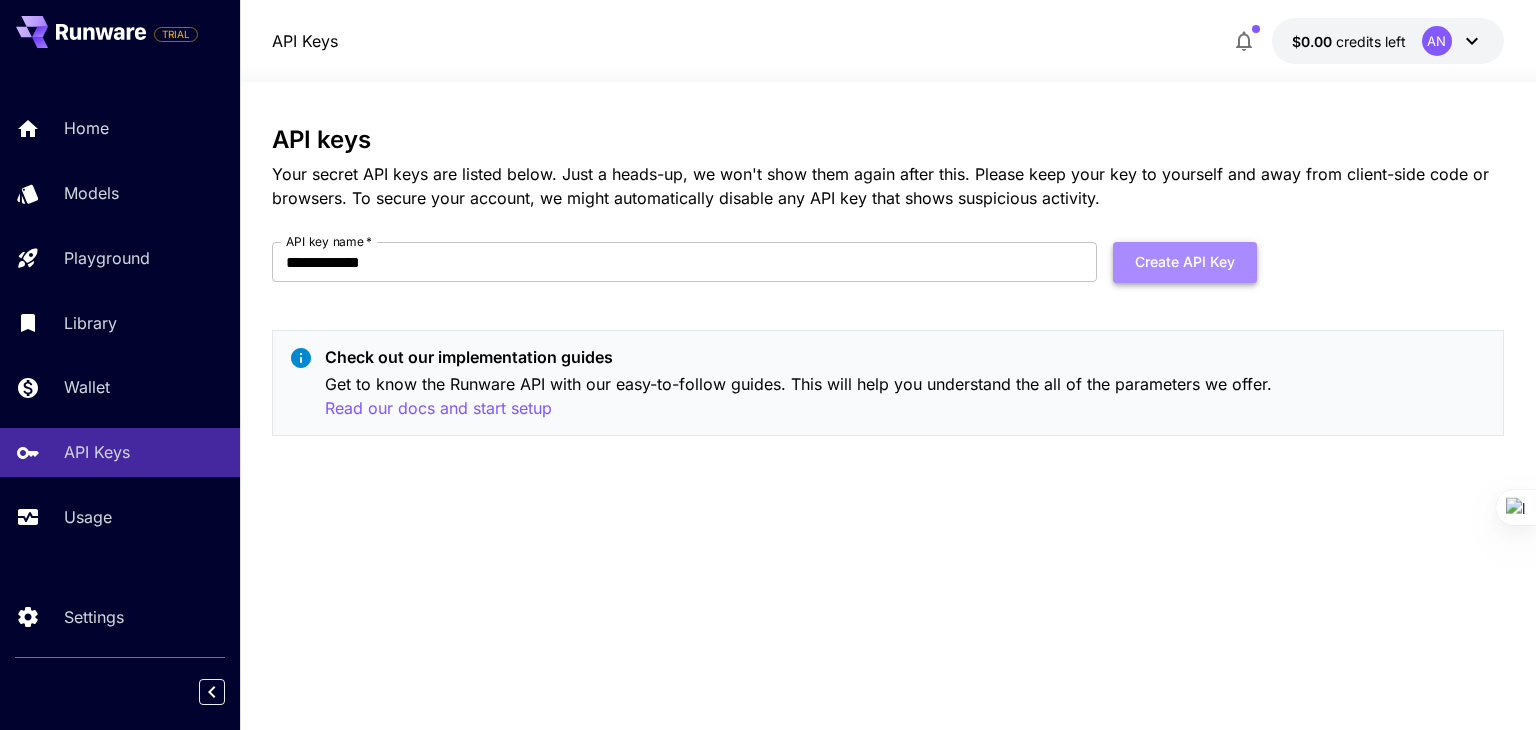 click on "Create API Key" at bounding box center [1185, 262] 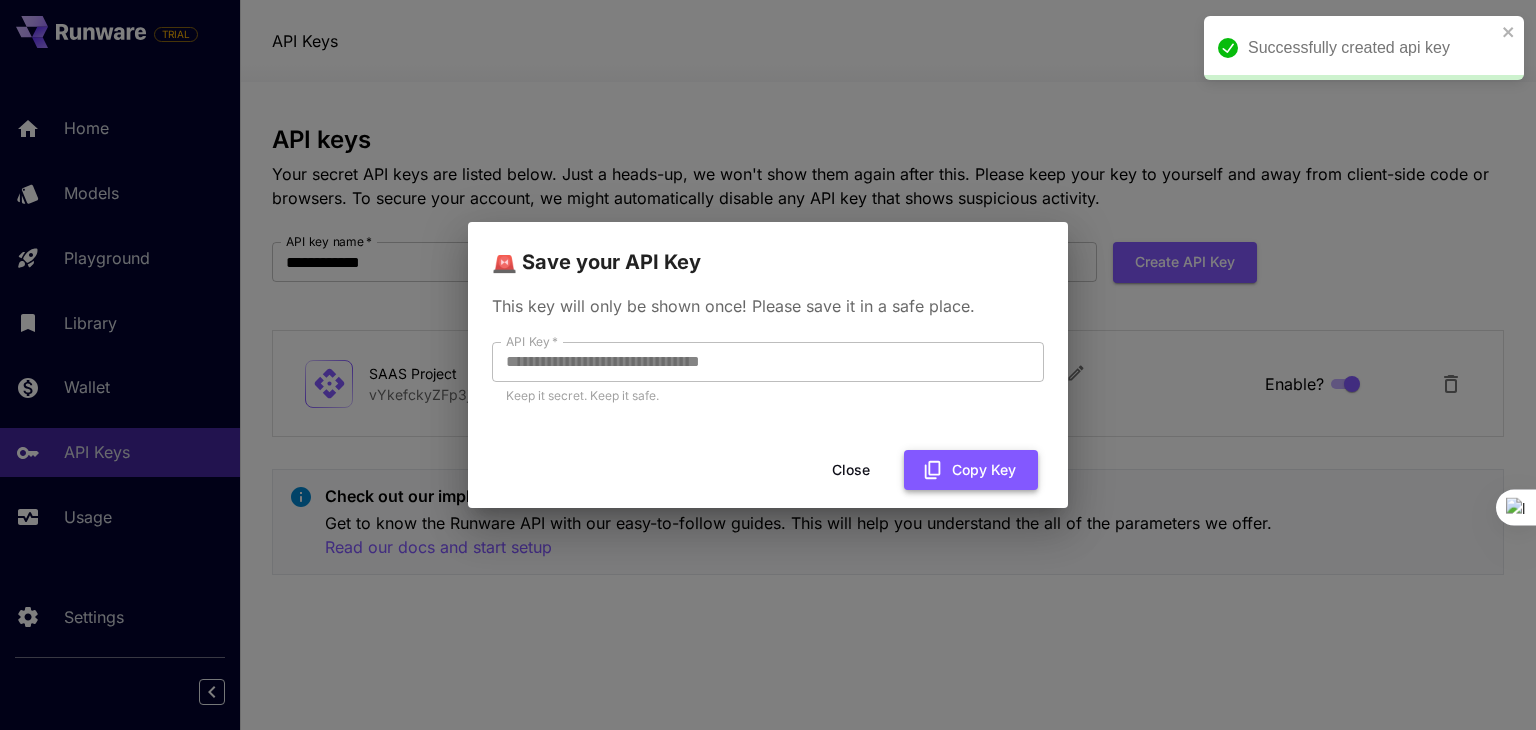 click on "Copy Key" at bounding box center [971, 470] 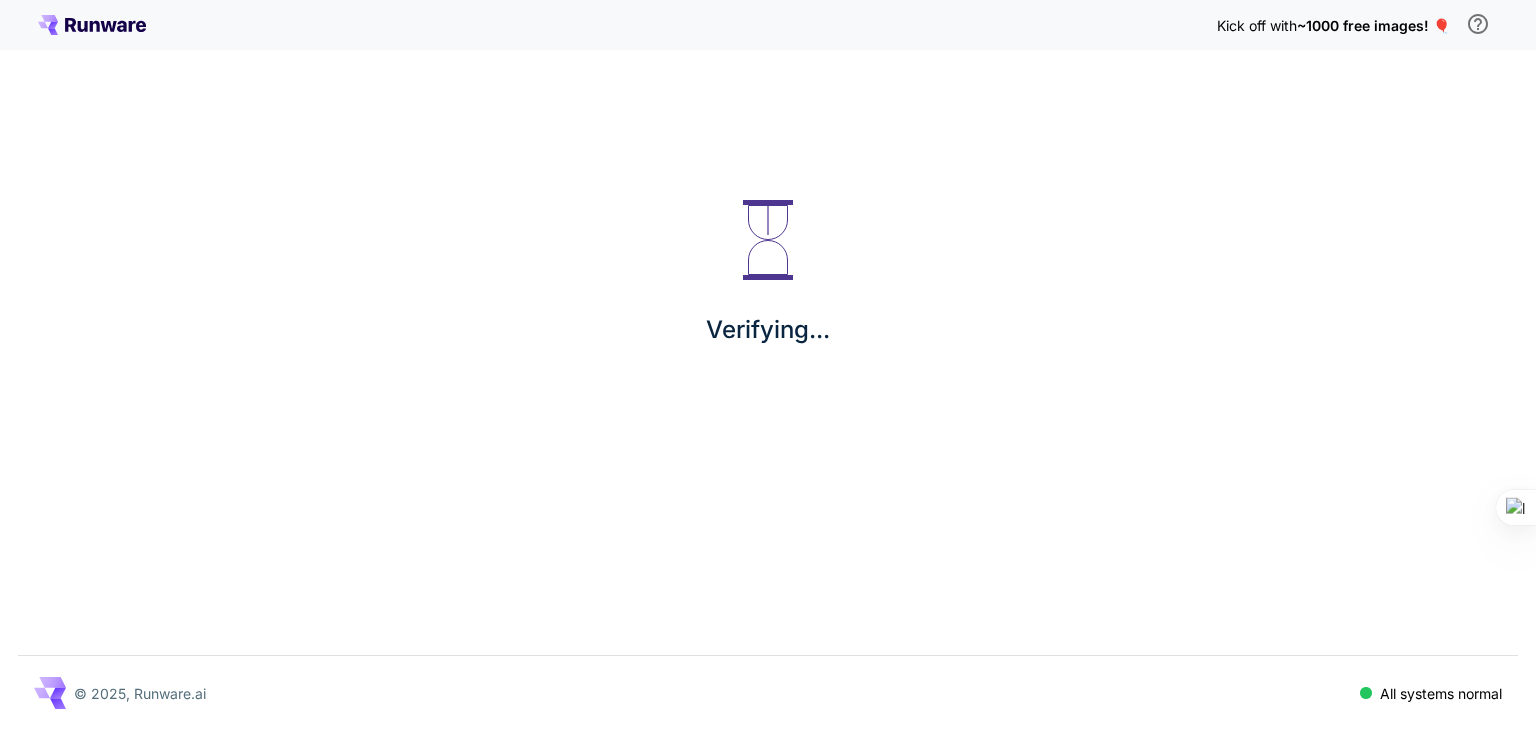 scroll, scrollTop: 0, scrollLeft: 0, axis: both 